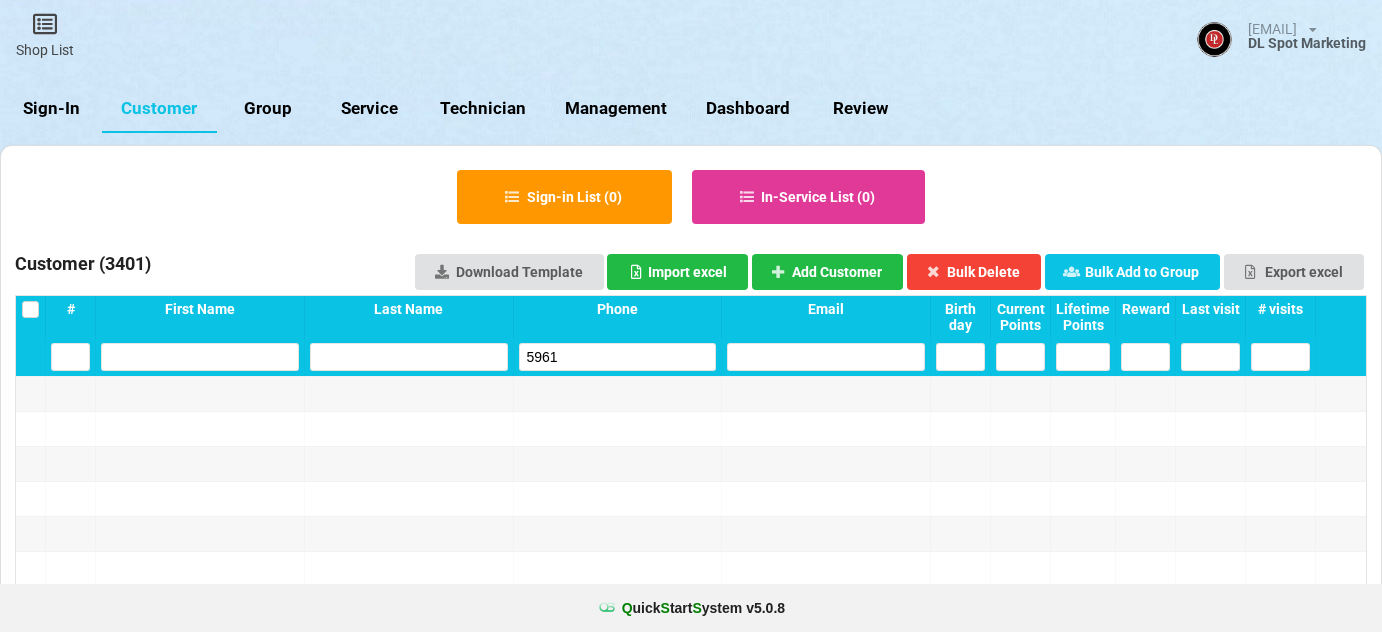 select on "25" 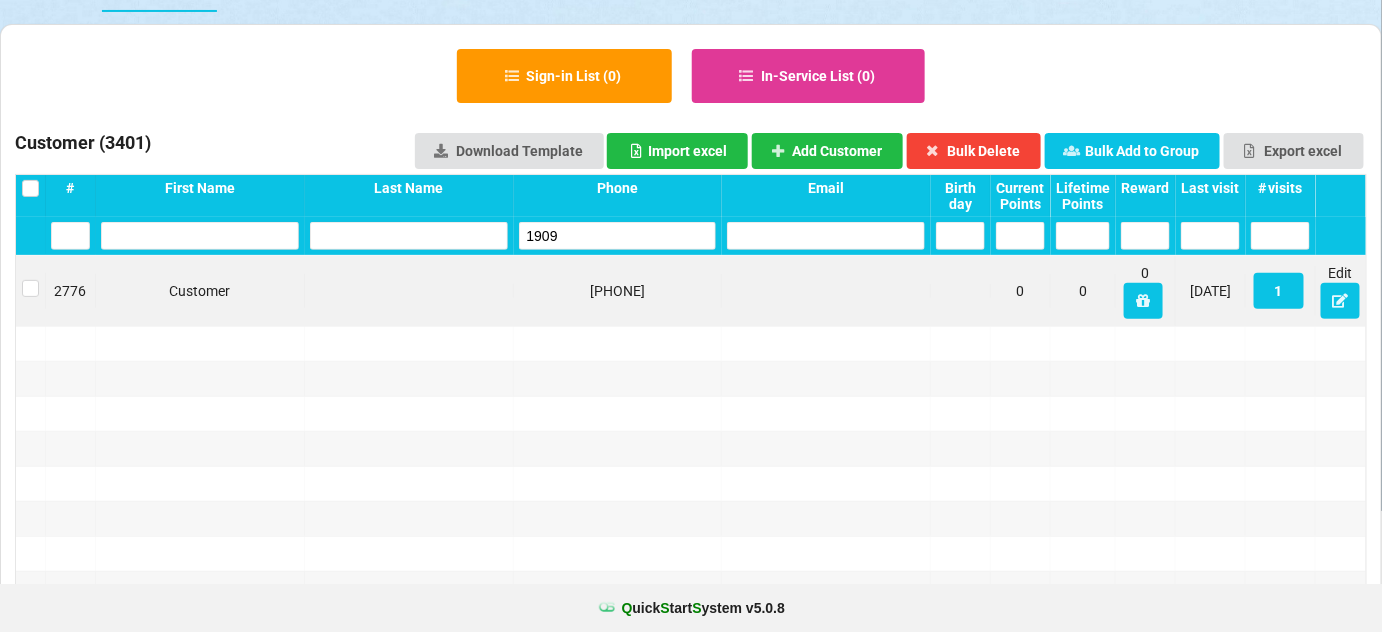 type on "1909" 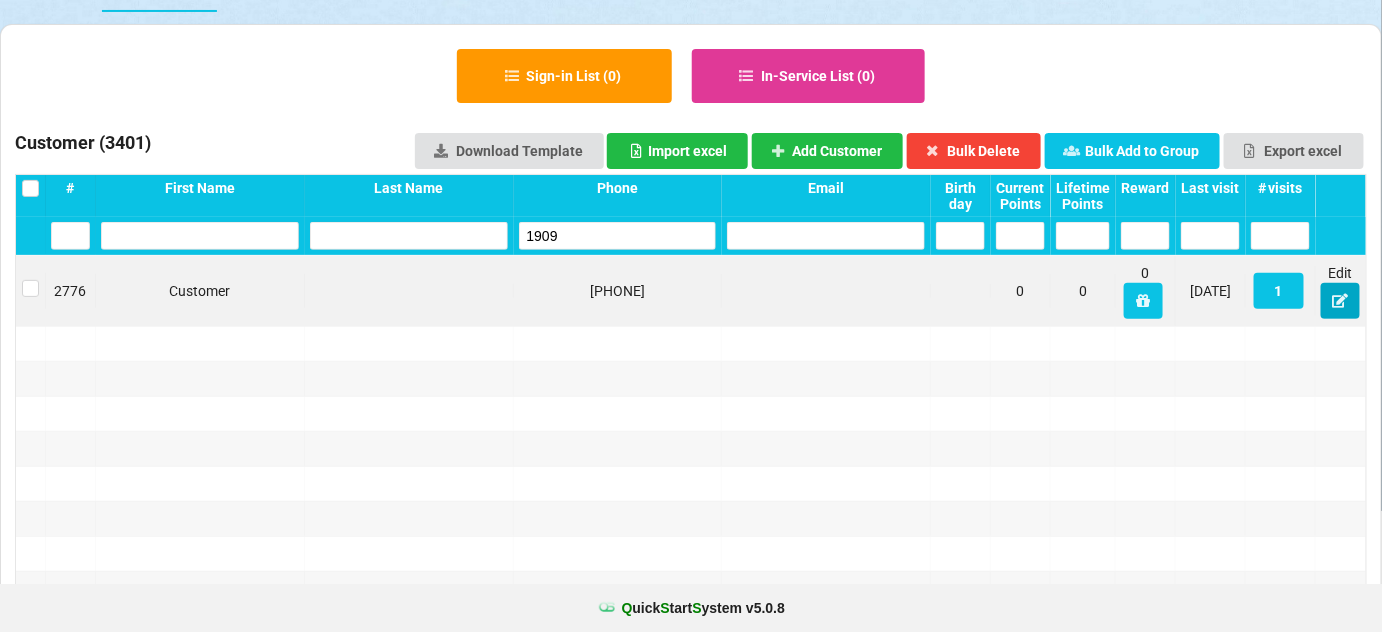 click at bounding box center [1340, 300] 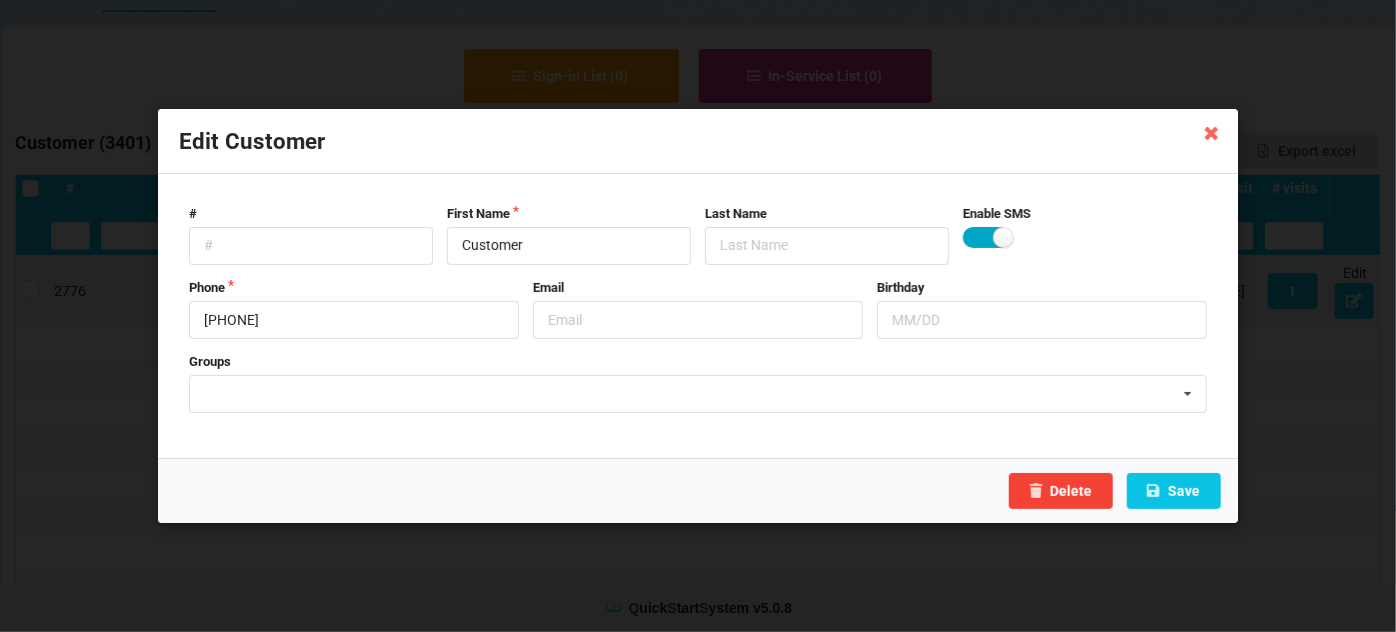 click at bounding box center (987, 237) 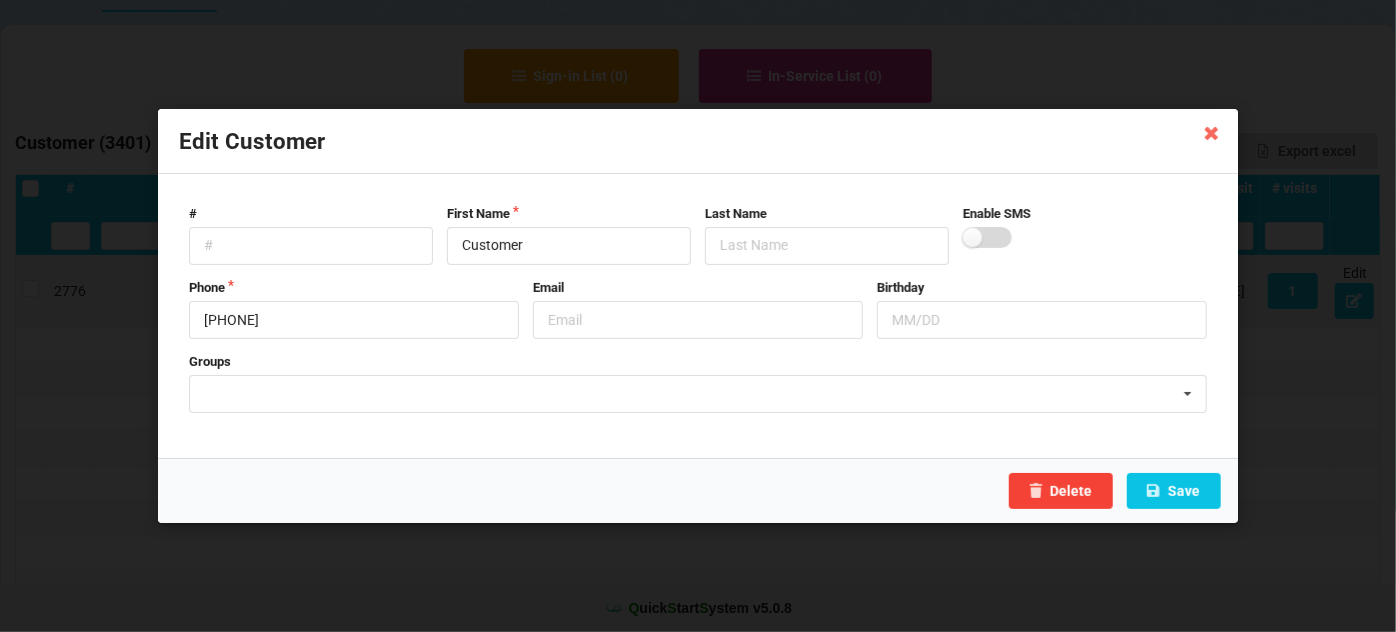 checkbox on "false" 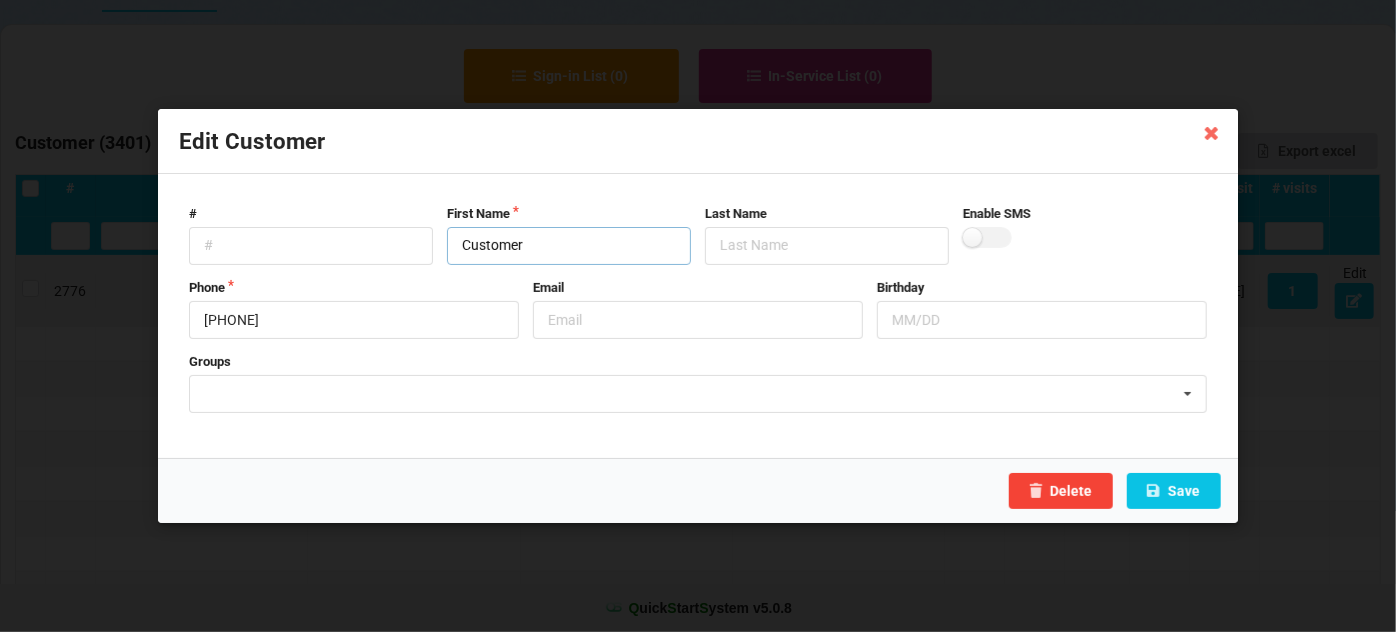 click on "Customer" at bounding box center [569, 246] 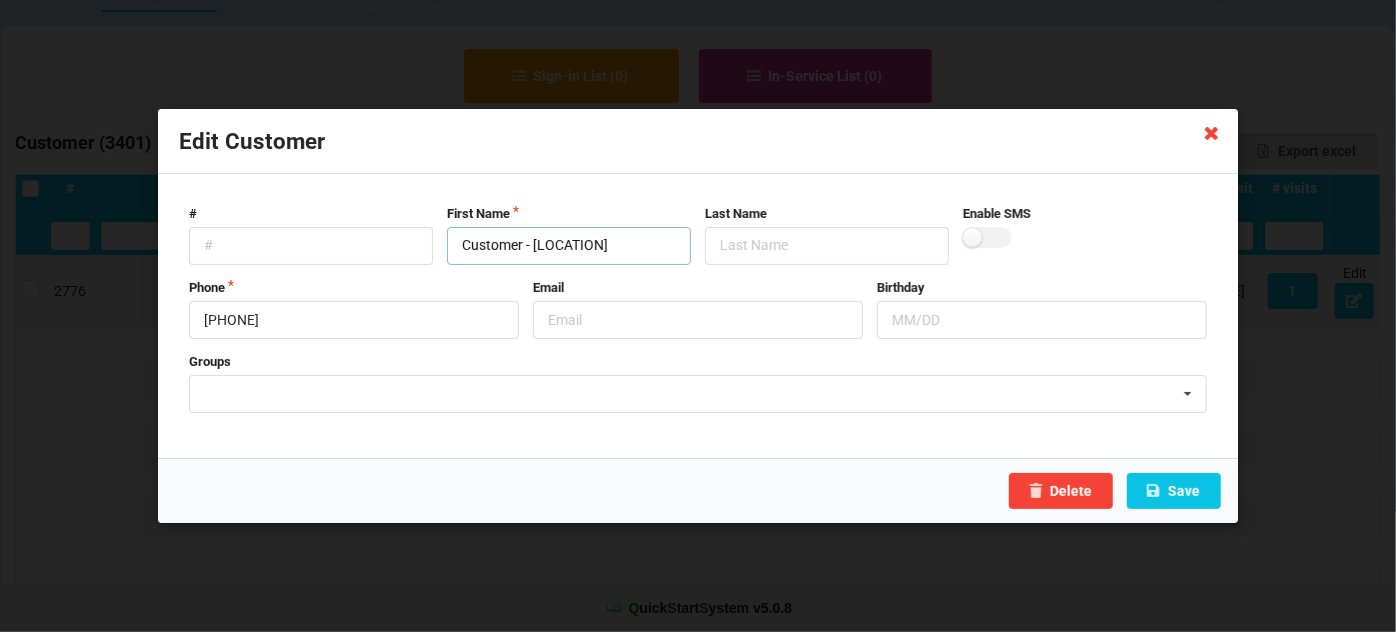 type on "Customer - [LOCATION]" 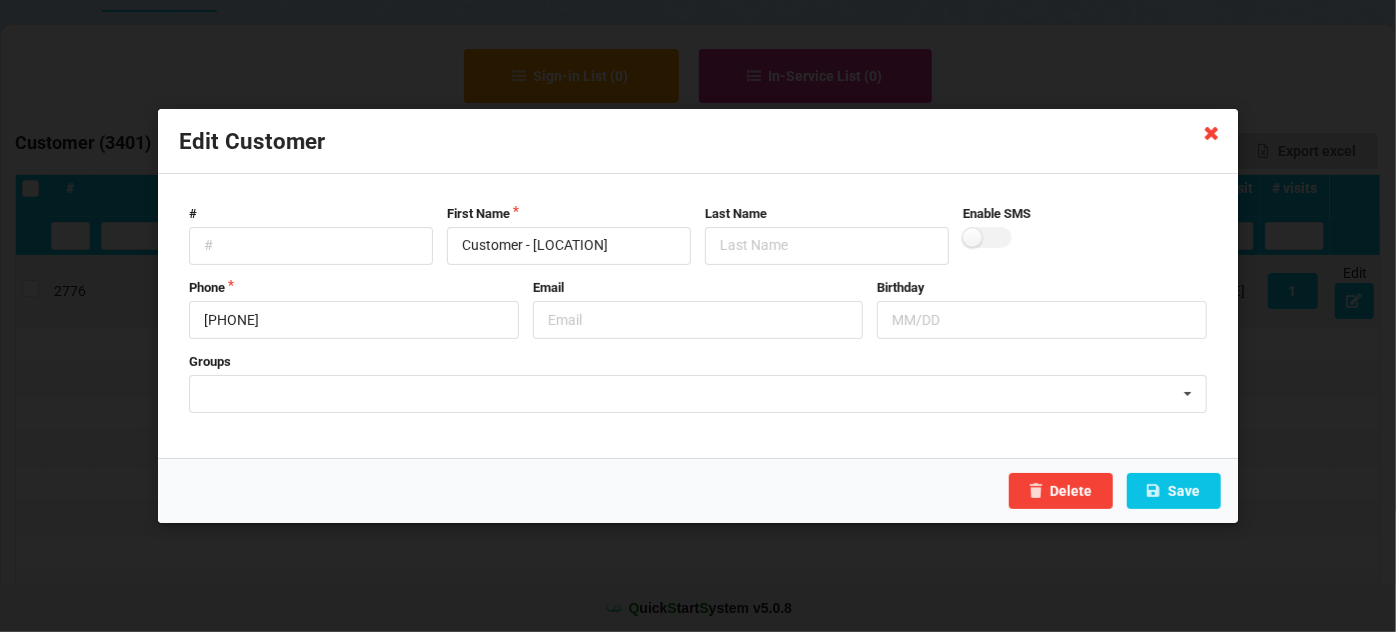 click at bounding box center [1212, 132] 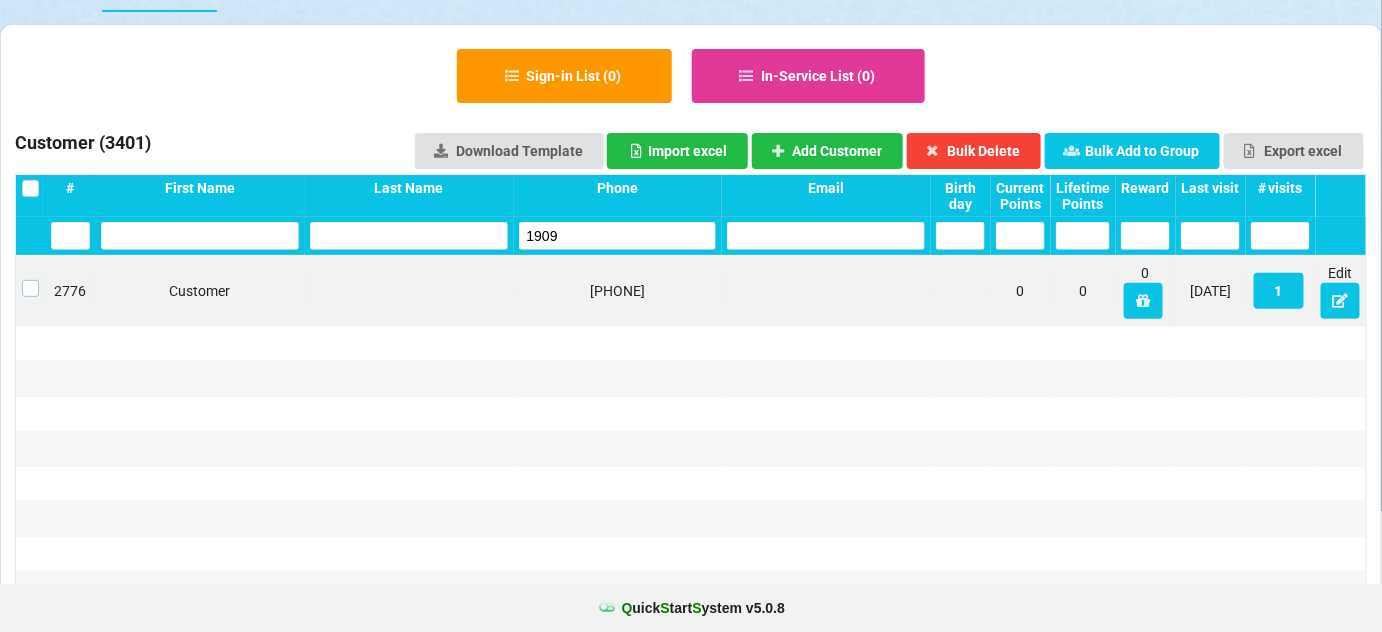 click at bounding box center [30, 280] 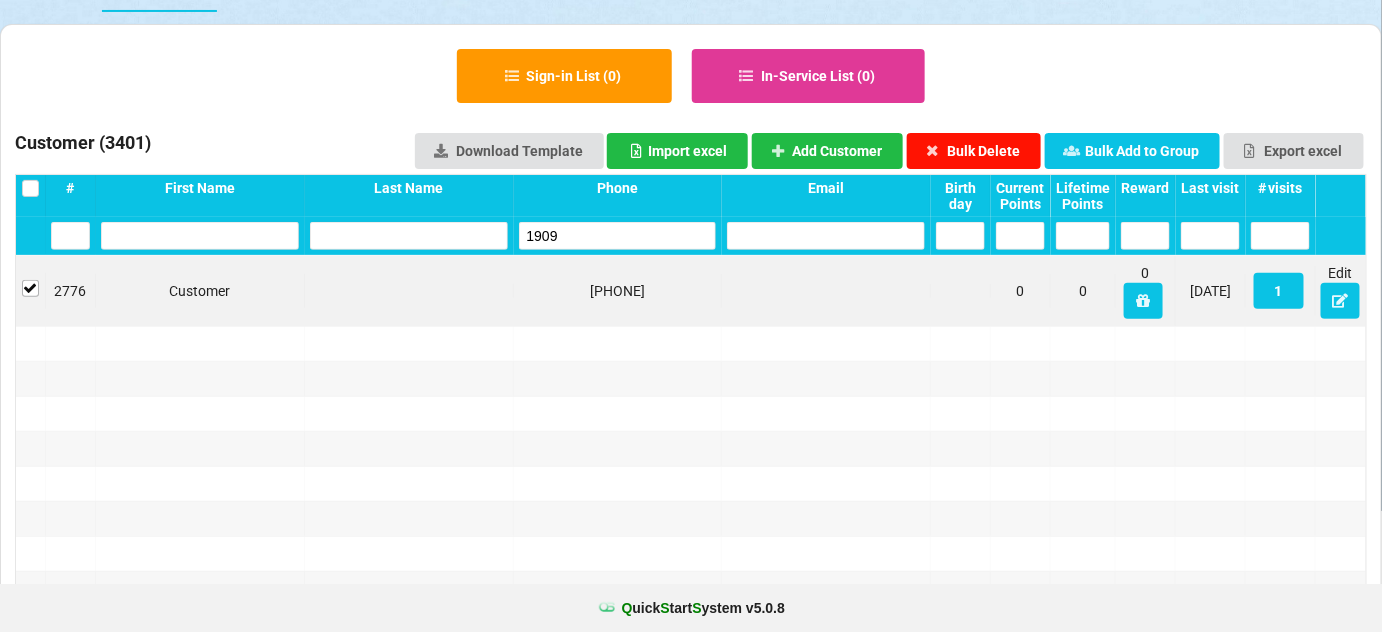 click on "Bulk Delete" at bounding box center [974, 151] 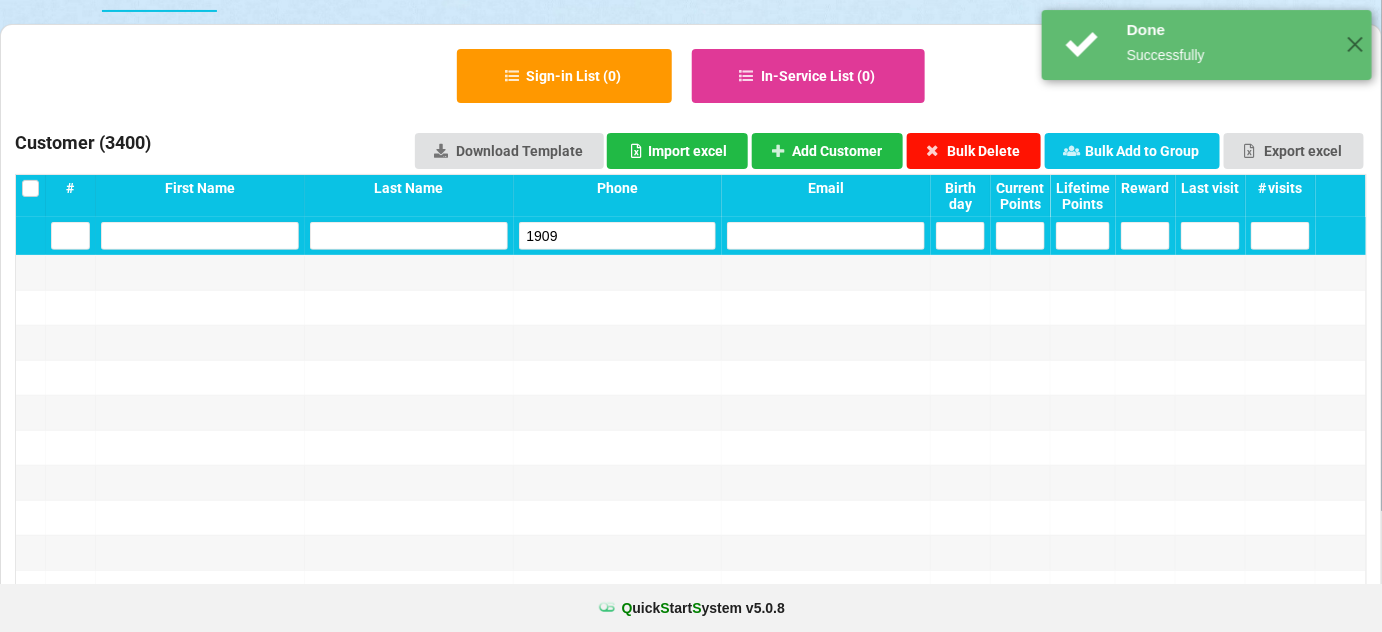 type 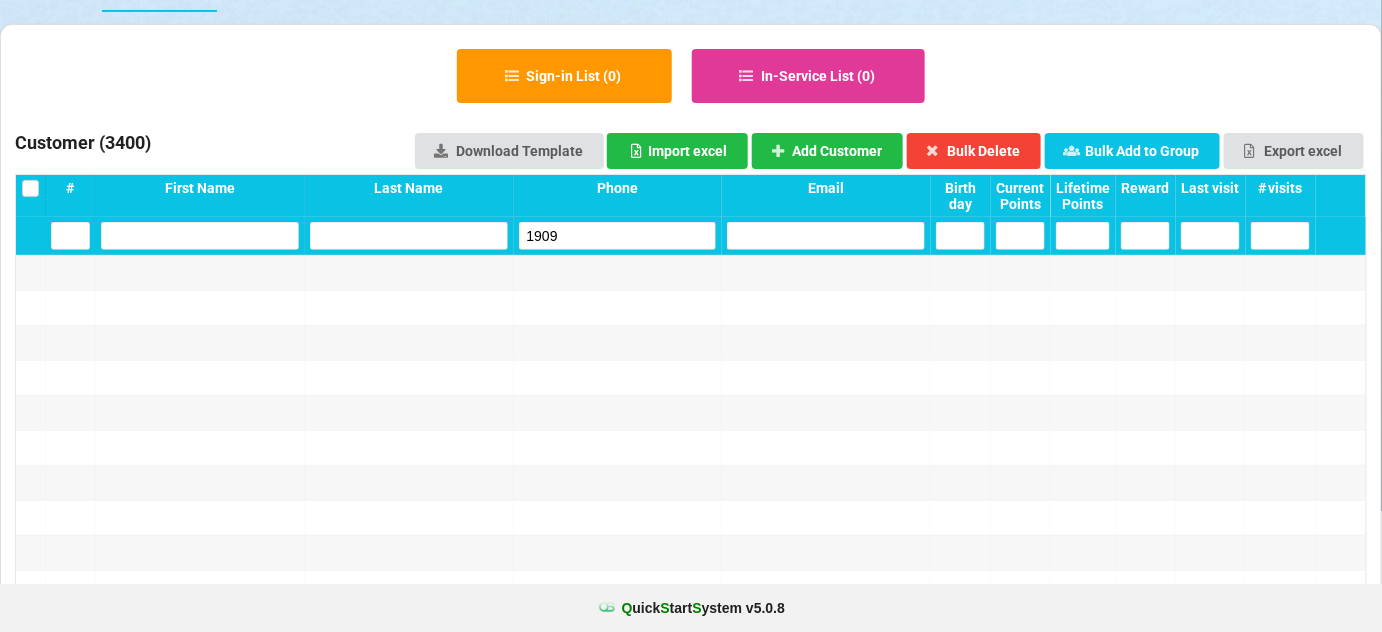 click on "1909" at bounding box center [618, 236] 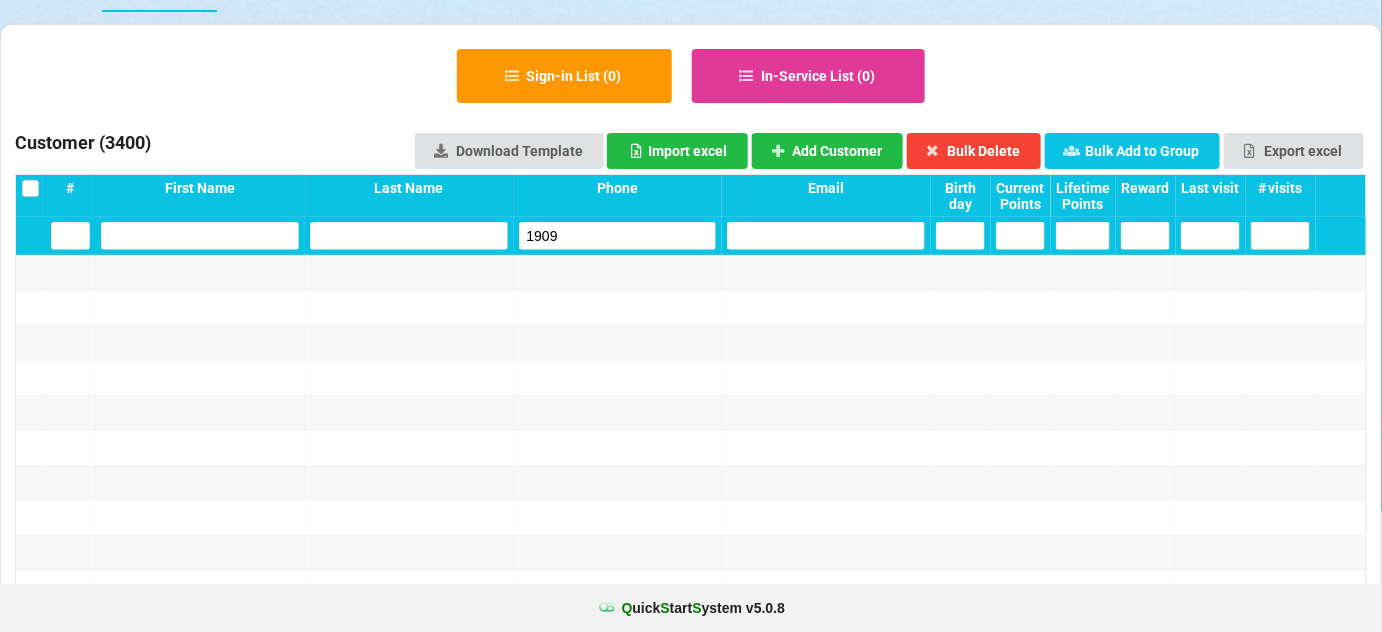 click on "1909" at bounding box center [618, 236] 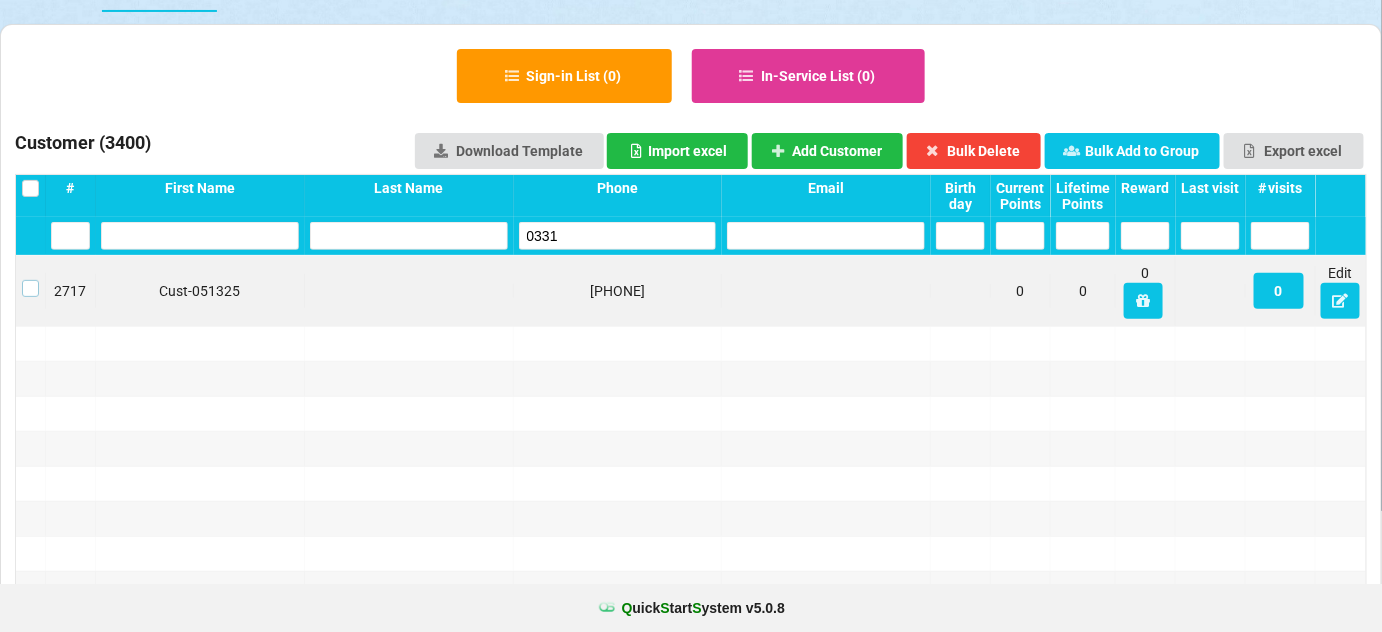 click at bounding box center [30, 280] 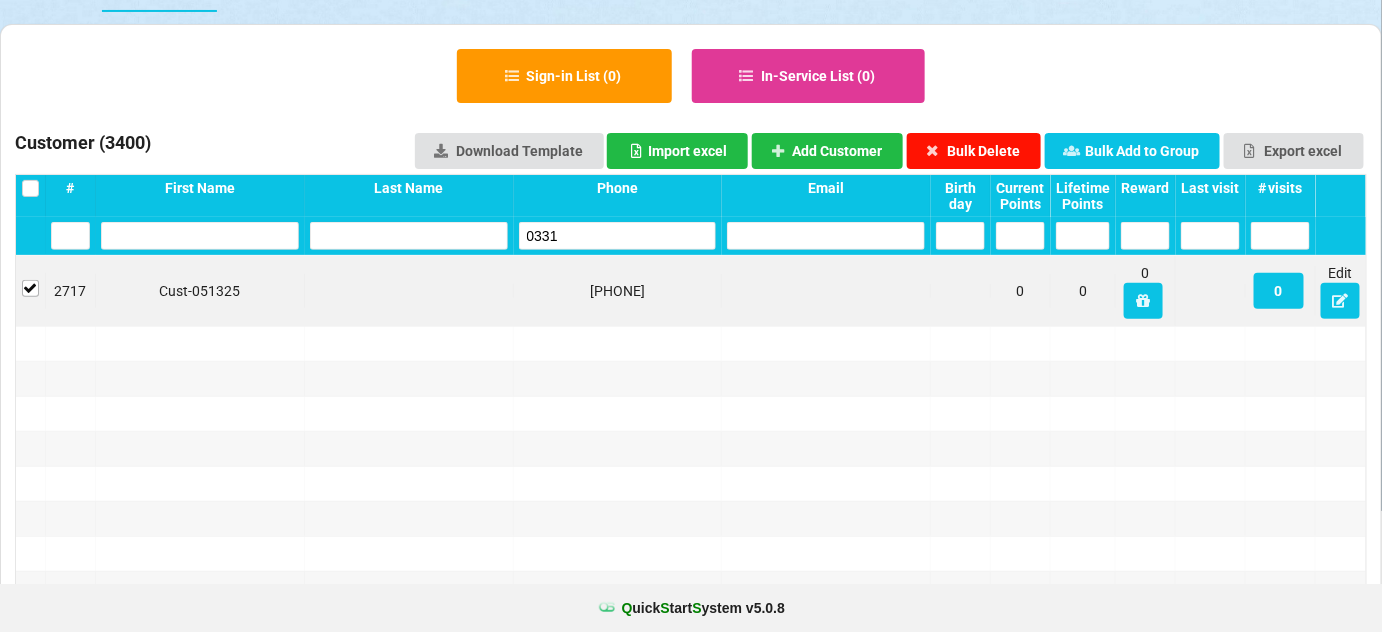 click on "Bulk Delete" at bounding box center (974, 151) 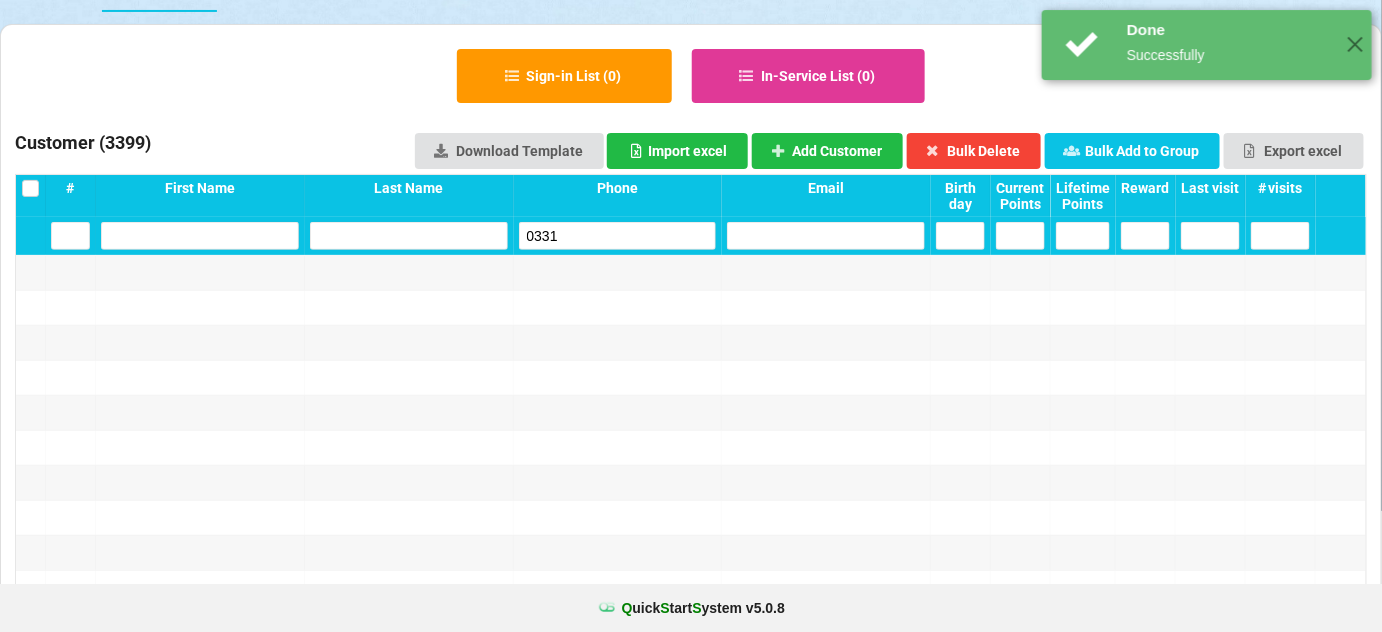 click on "0331" at bounding box center [618, 236] 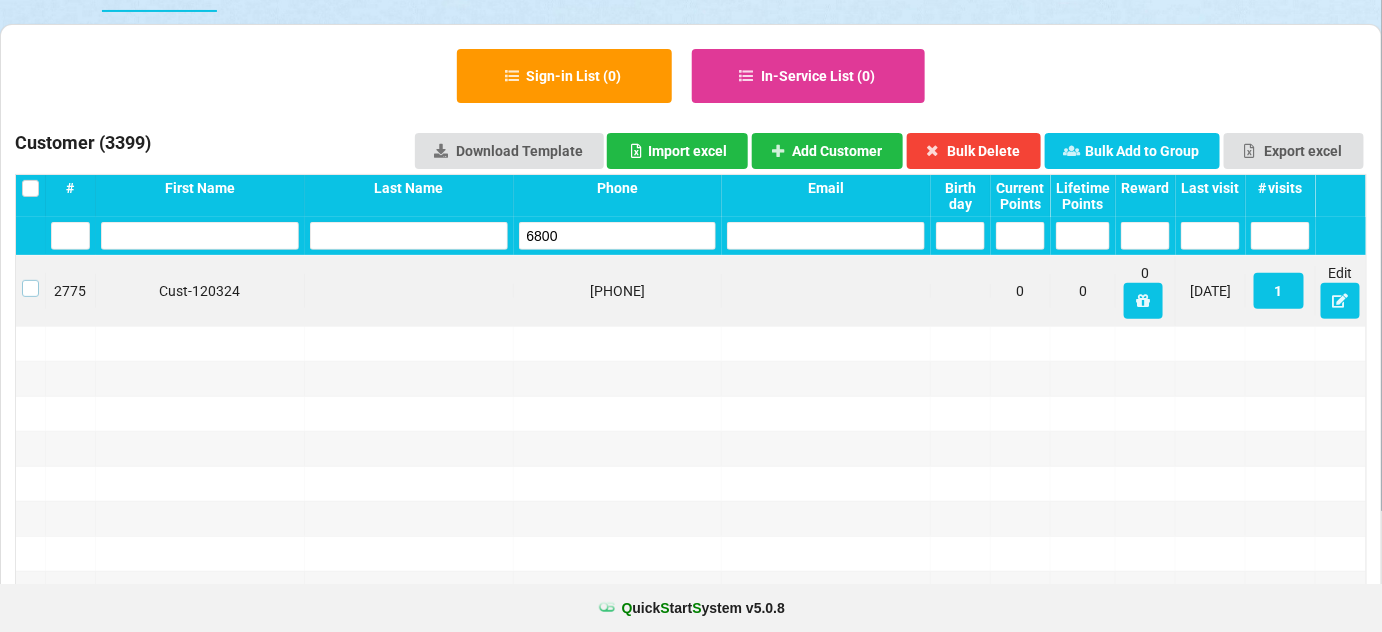 drag, startPoint x: 29, startPoint y: 284, endPoint x: 45, endPoint y: 286, distance: 16.124516 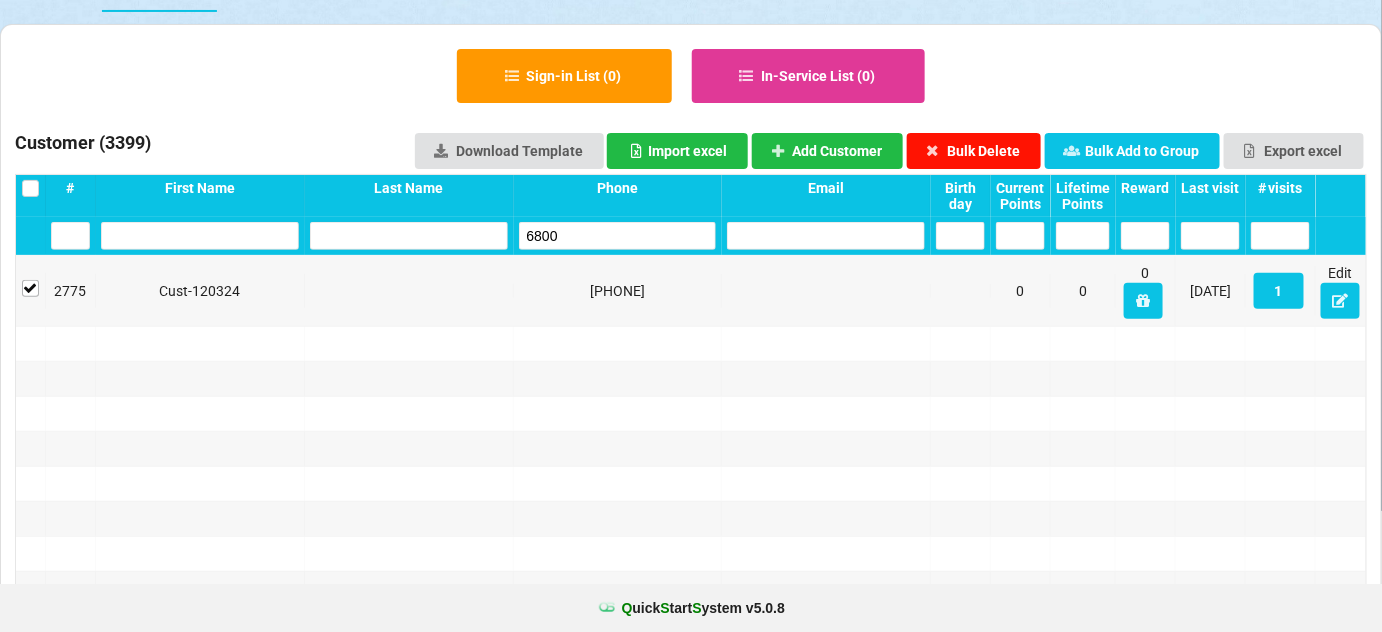 click on "Bulk Delete" at bounding box center [974, 151] 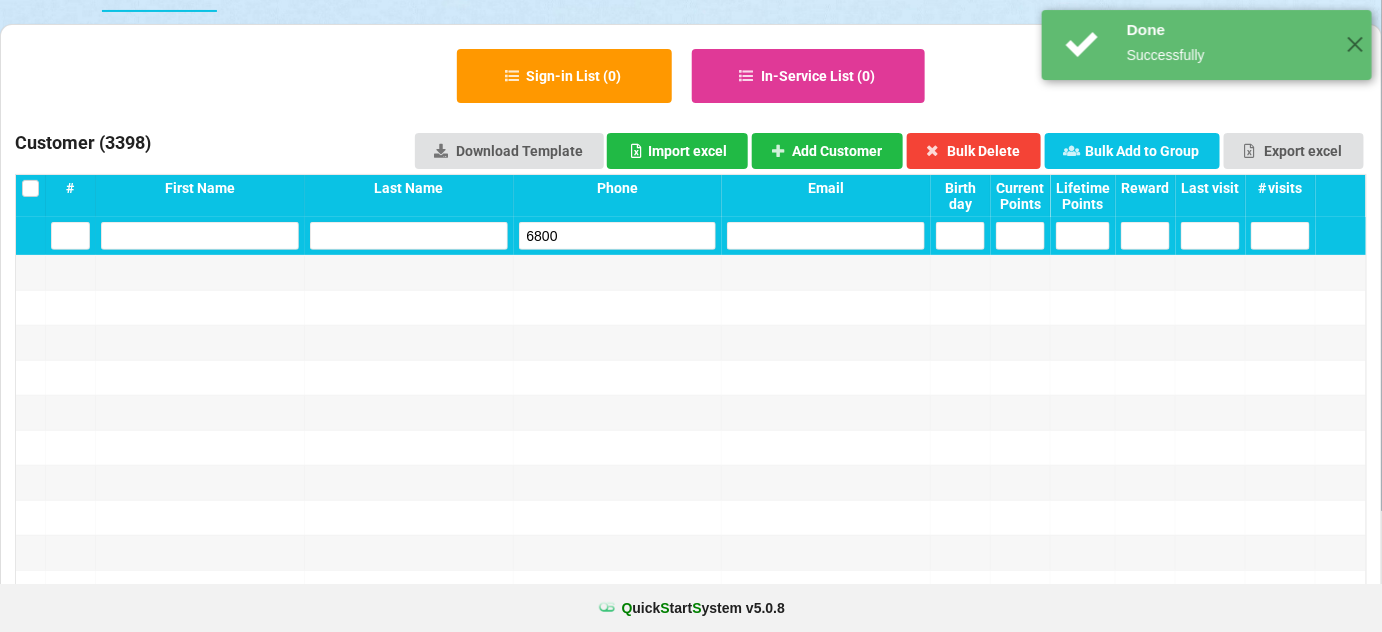 click on "6800" at bounding box center (618, 236) 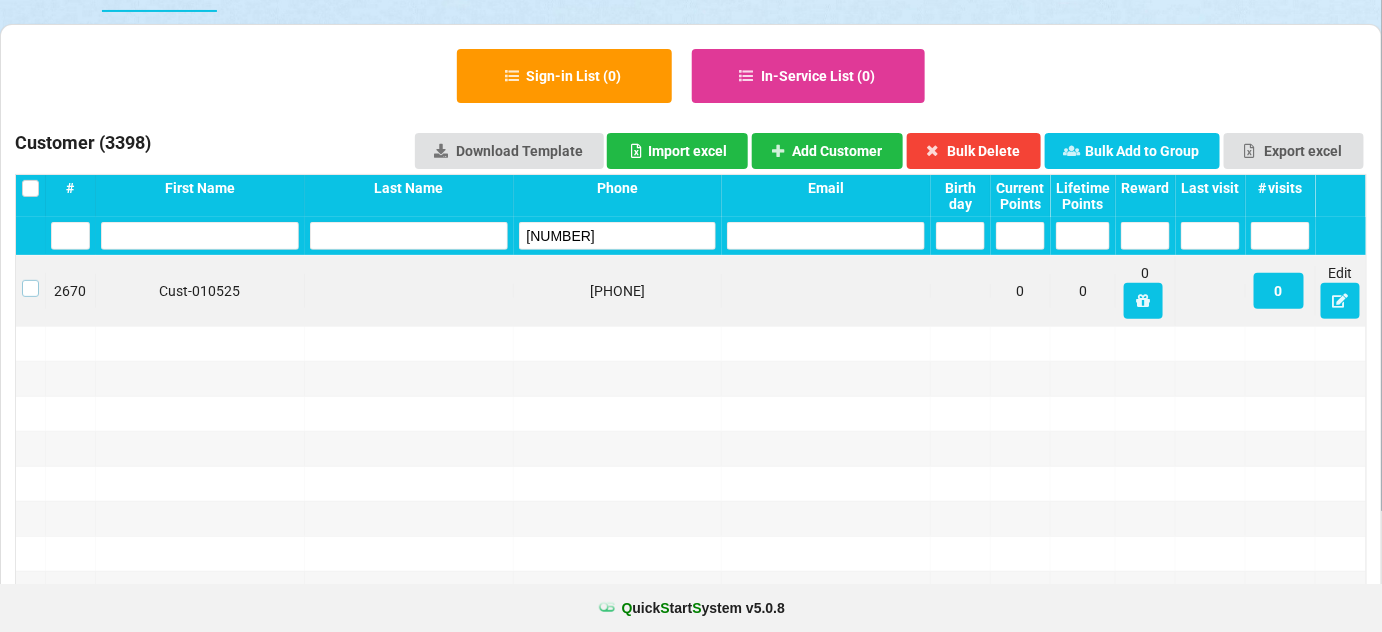 click at bounding box center [30, 280] 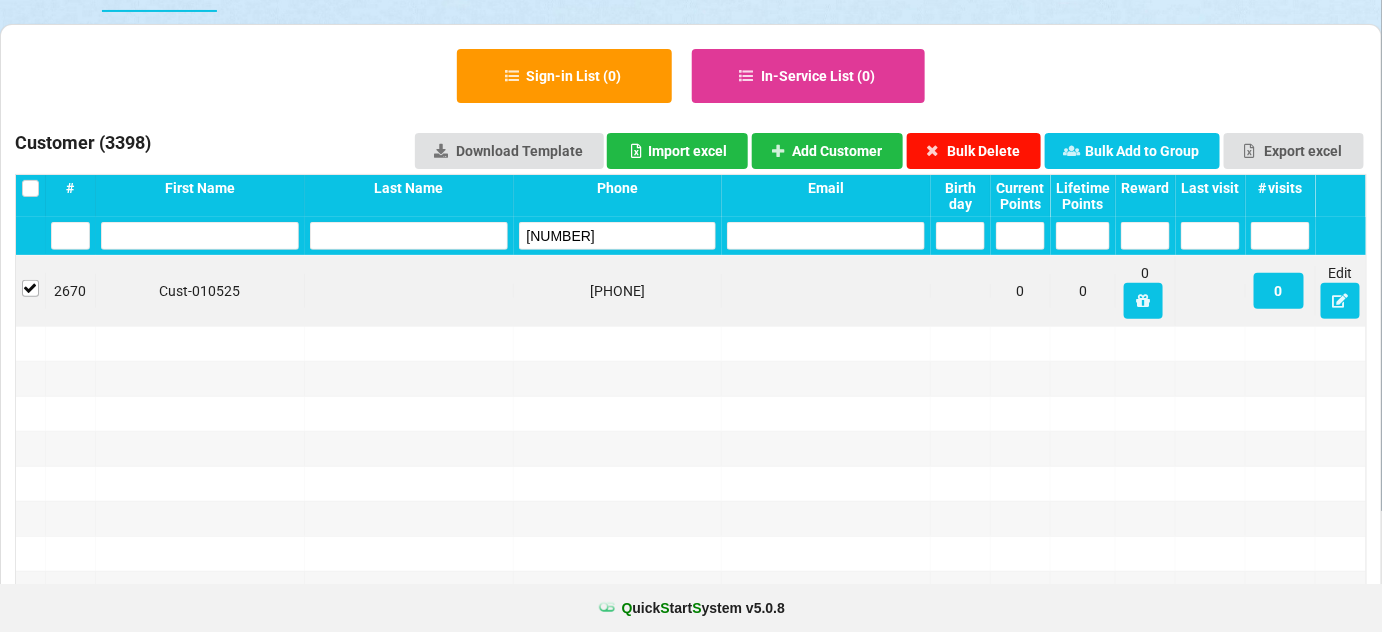 click on "Bulk Delete" at bounding box center (974, 151) 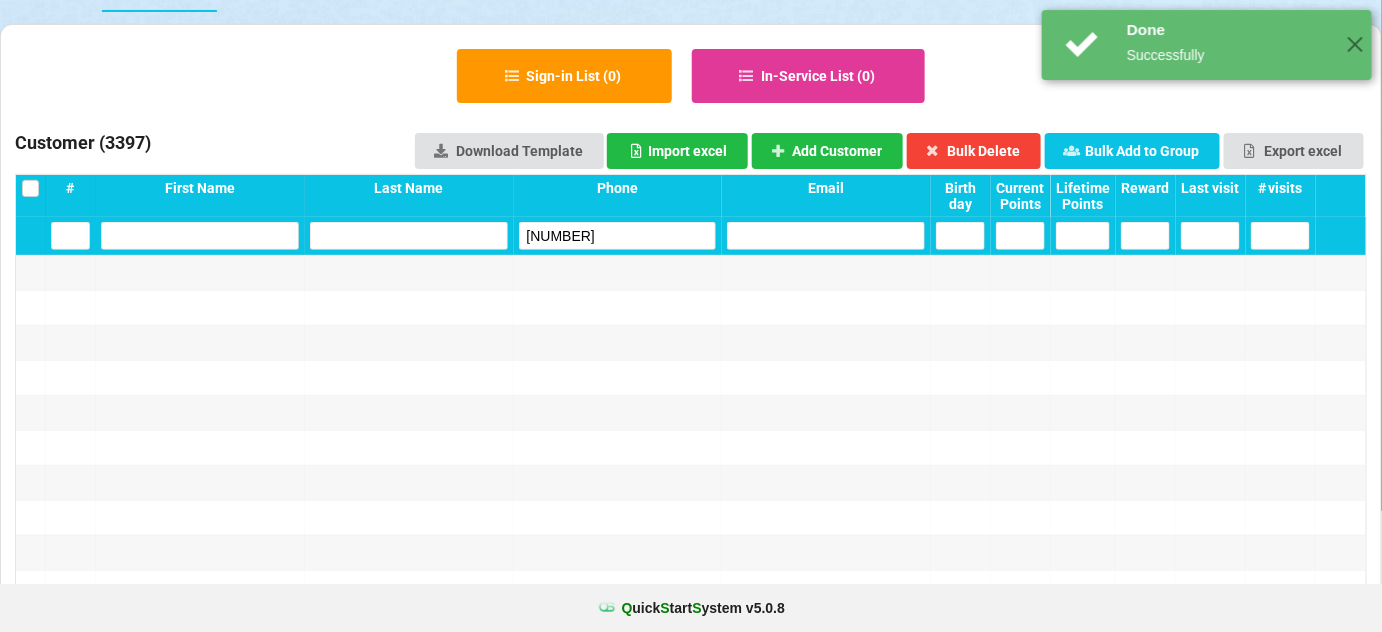 click on "[NUMBER]" at bounding box center (618, 236) 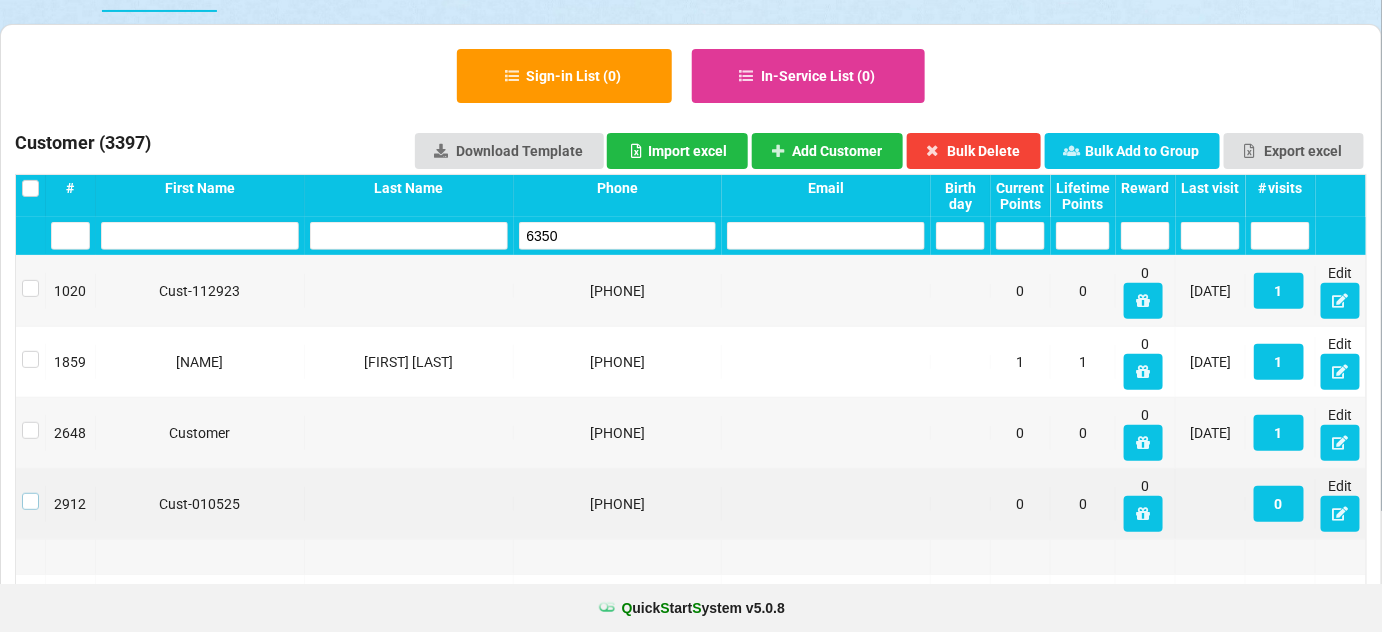 click at bounding box center (30, 493) 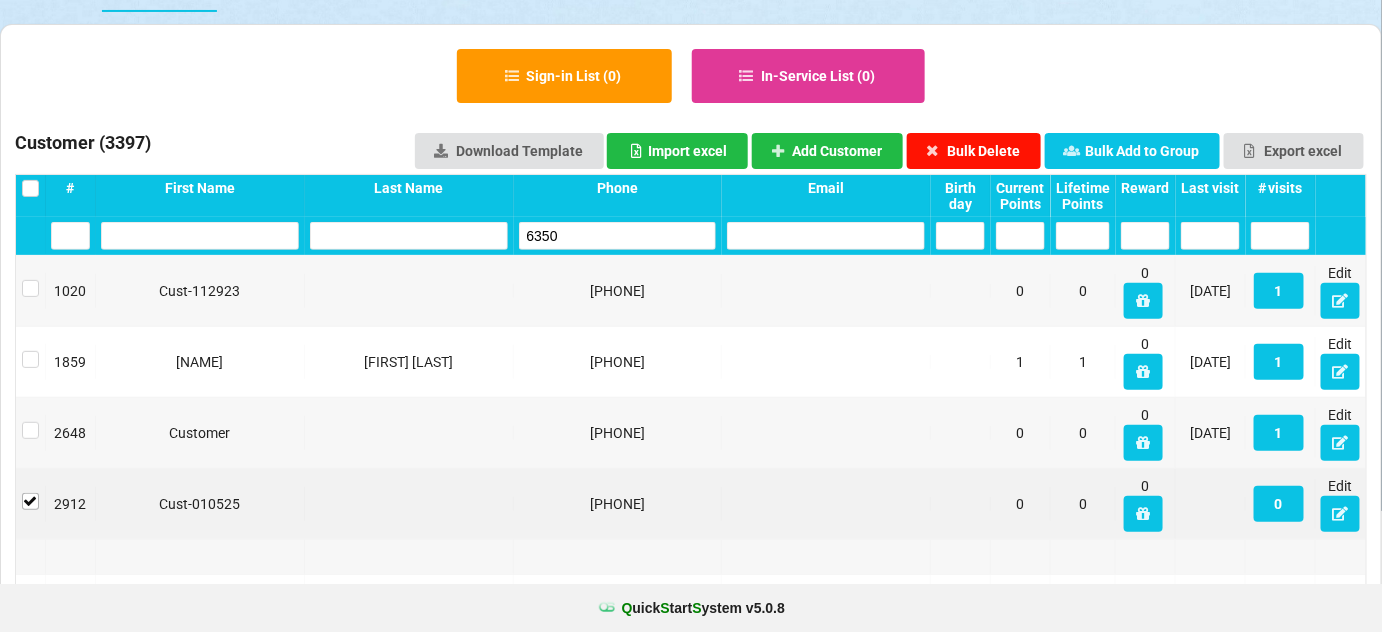 click on "Bulk Delete" at bounding box center (974, 151) 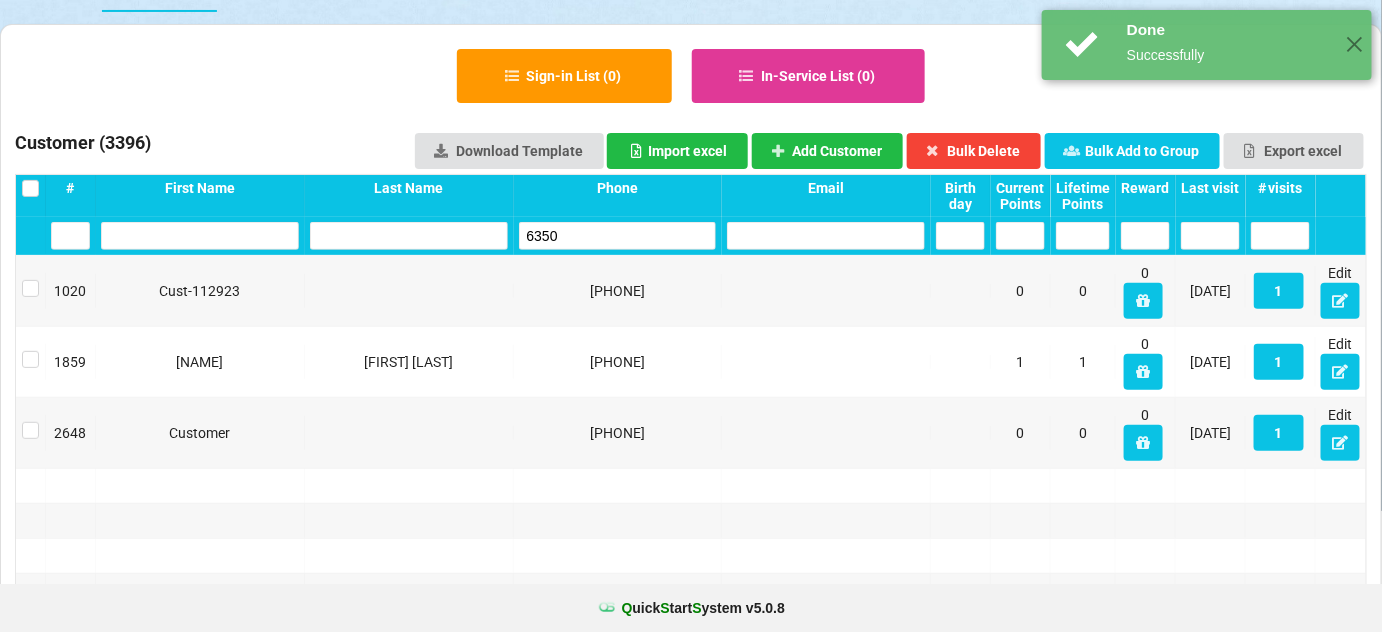 click on "6350" at bounding box center [618, 236] 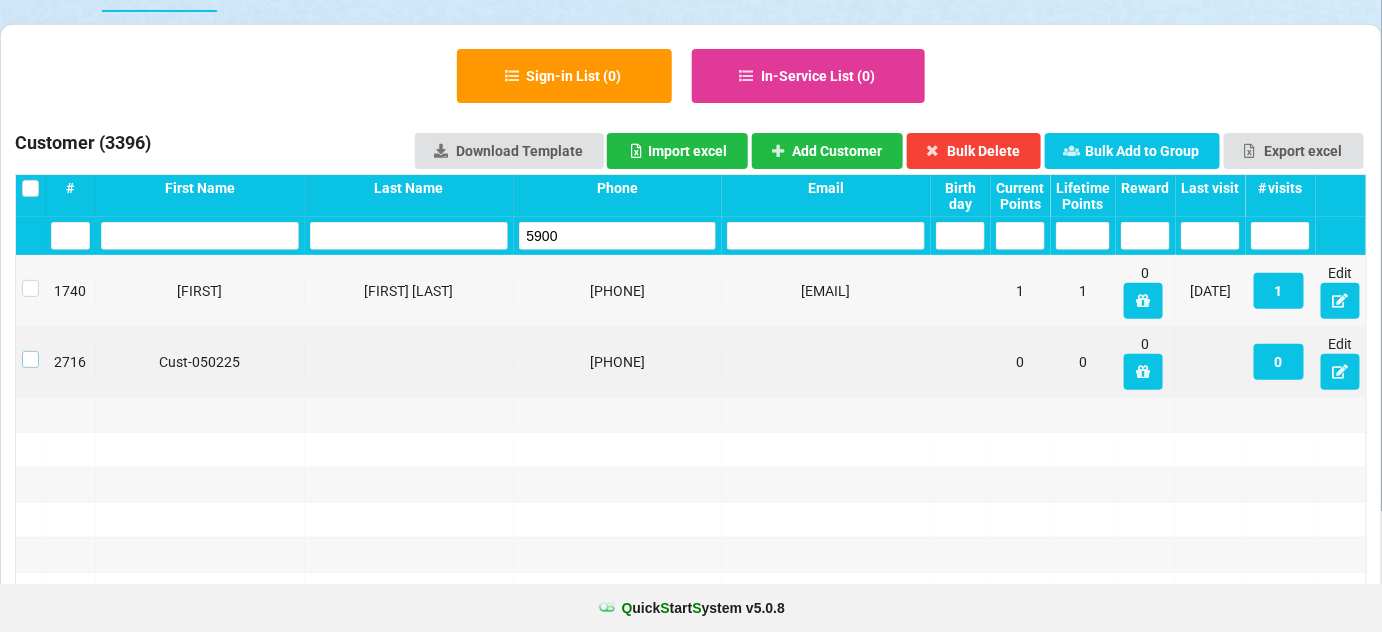 click at bounding box center [30, 351] 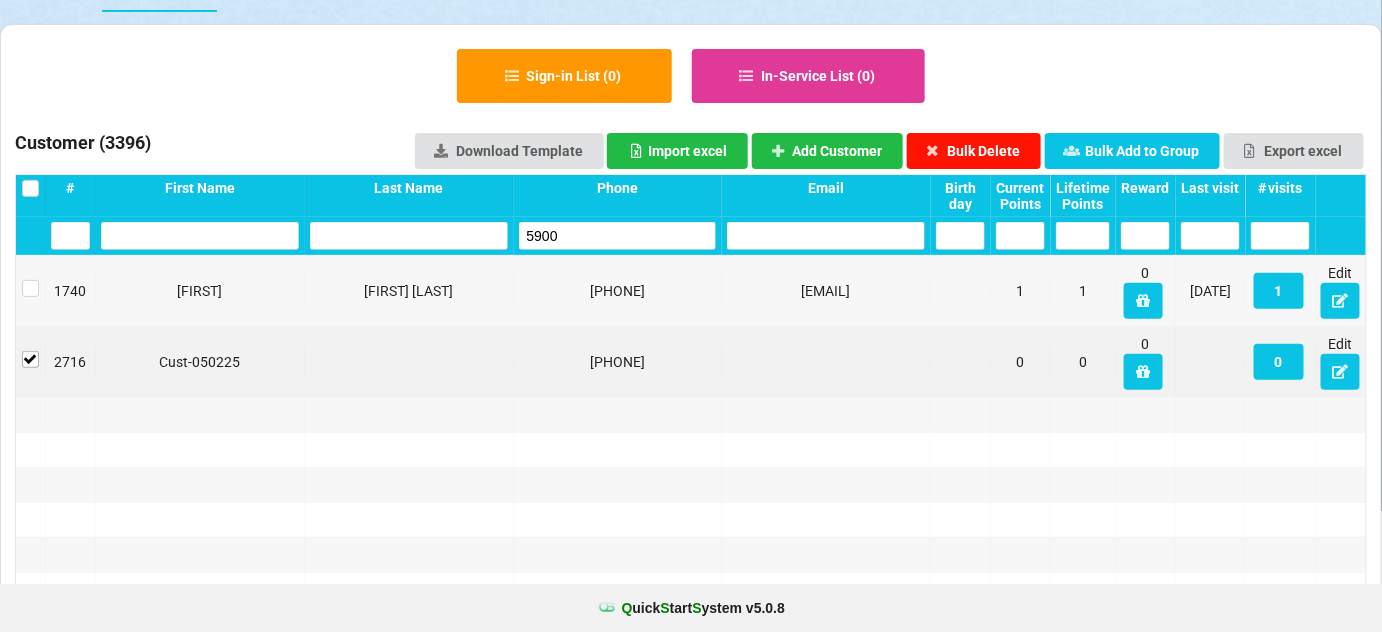 click on "Bulk Delete" at bounding box center [974, 151] 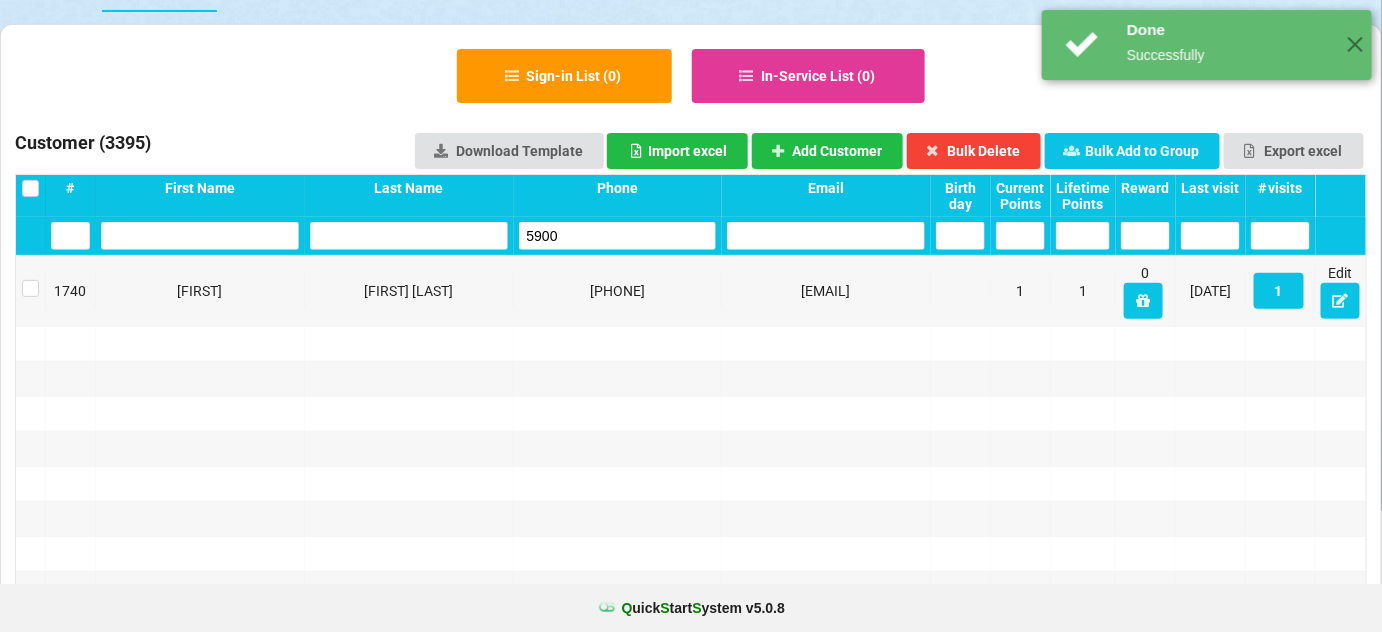 click on "5900" at bounding box center [618, 236] 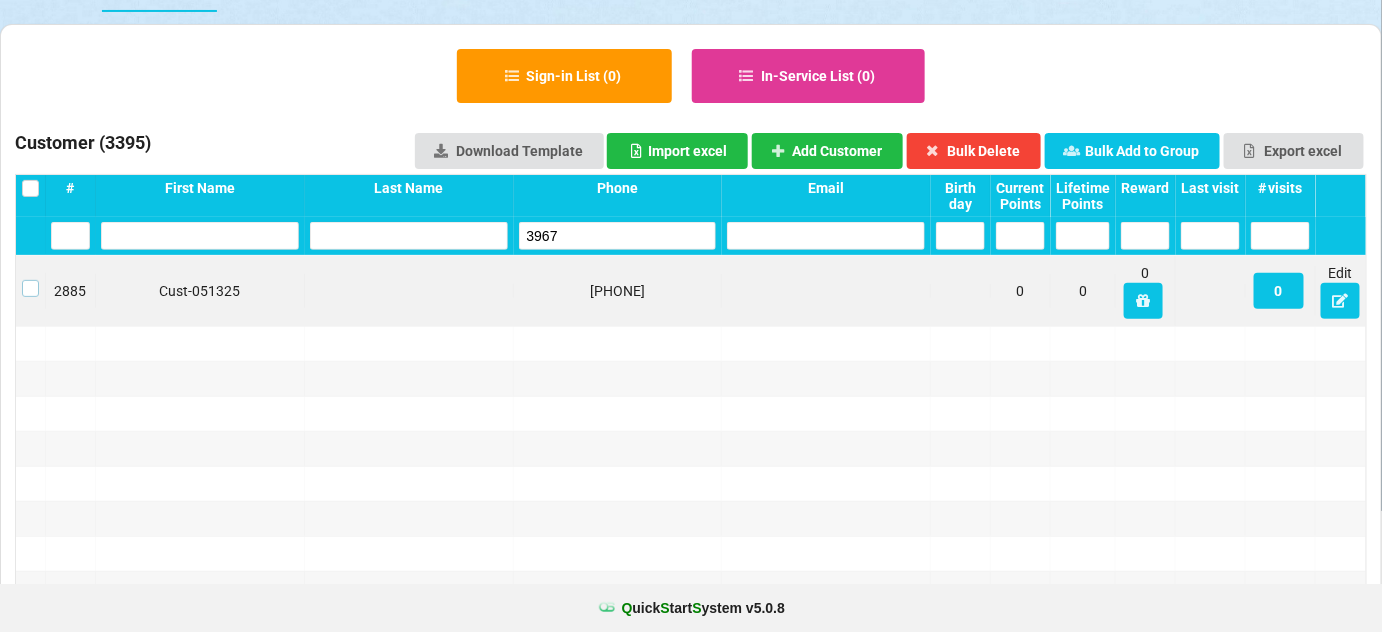 click at bounding box center [30, 280] 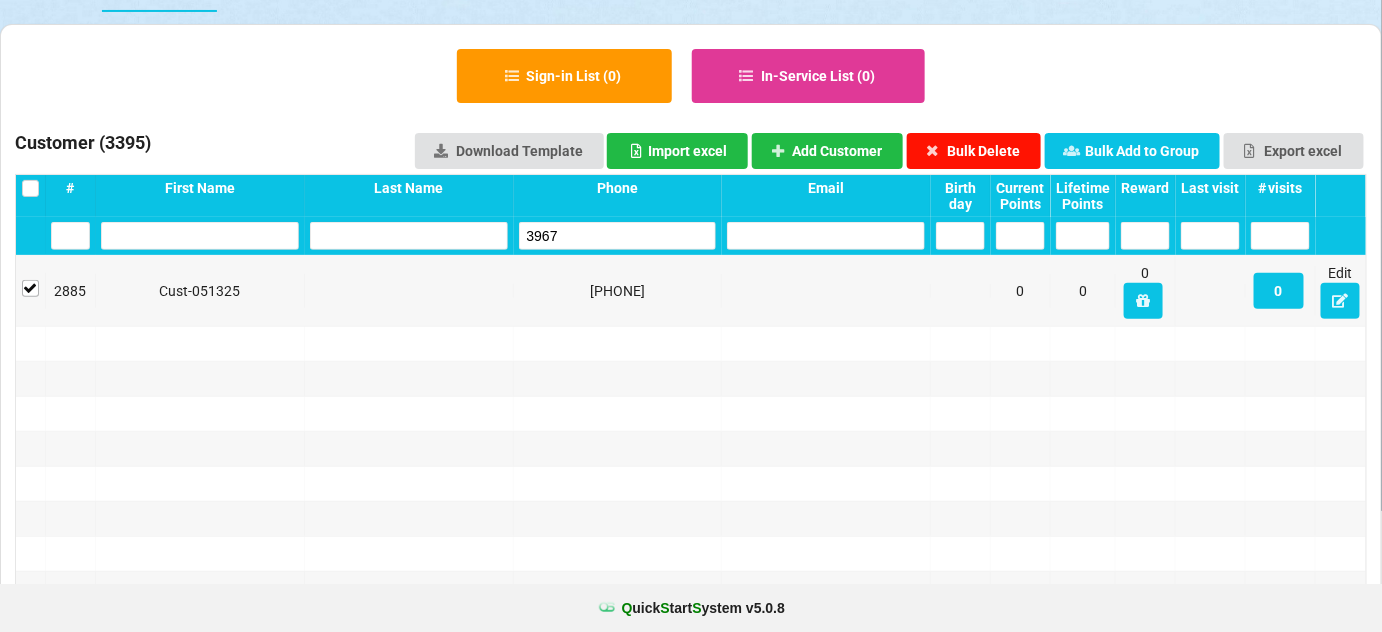 click on "Bulk Delete" at bounding box center (974, 151) 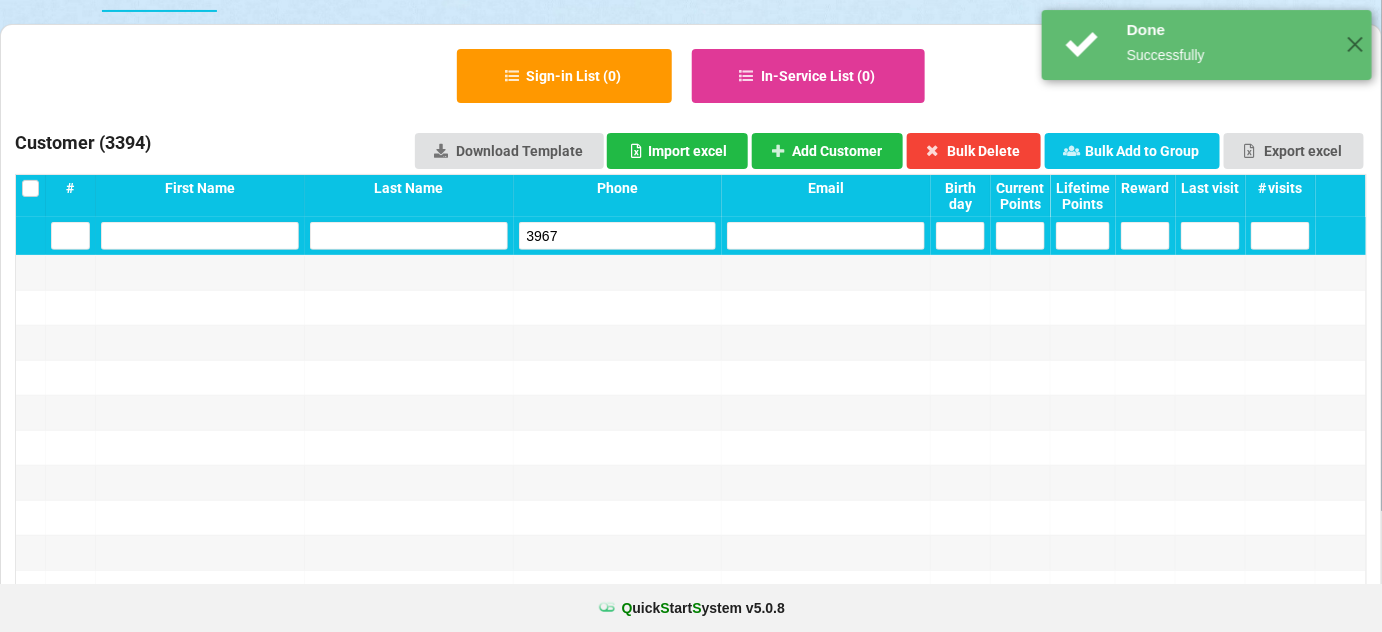 click on "3967" at bounding box center (618, 236) 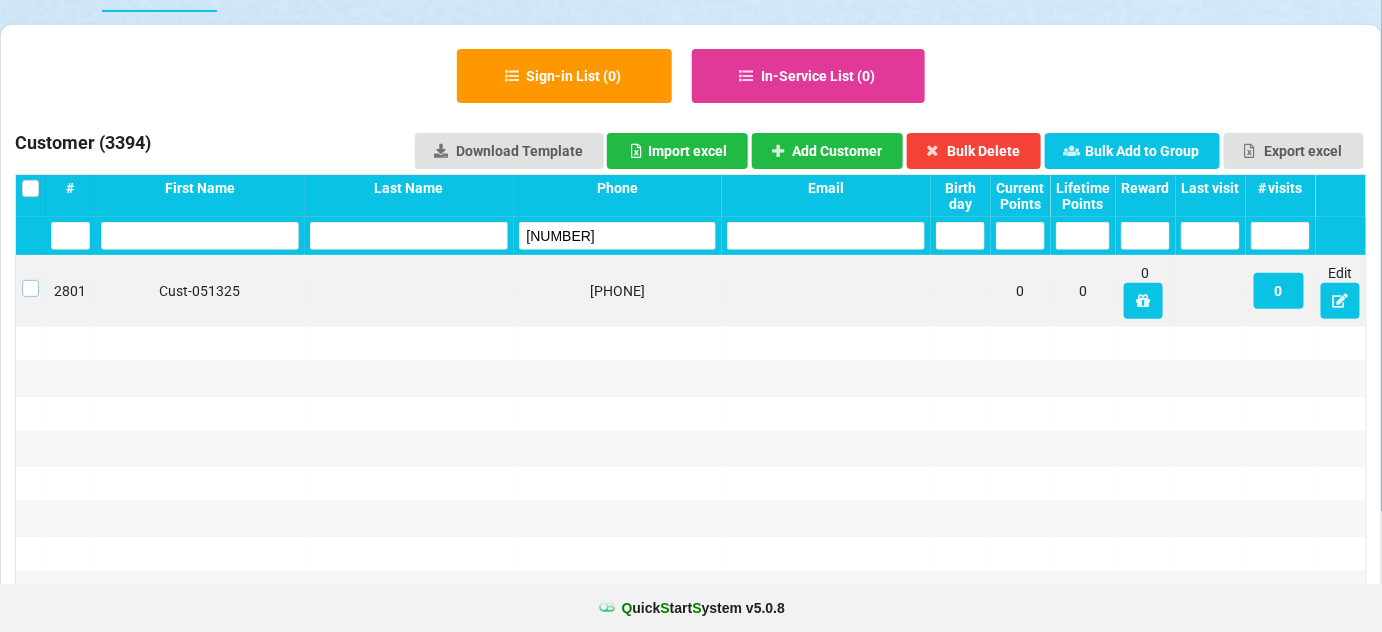 click at bounding box center [30, 280] 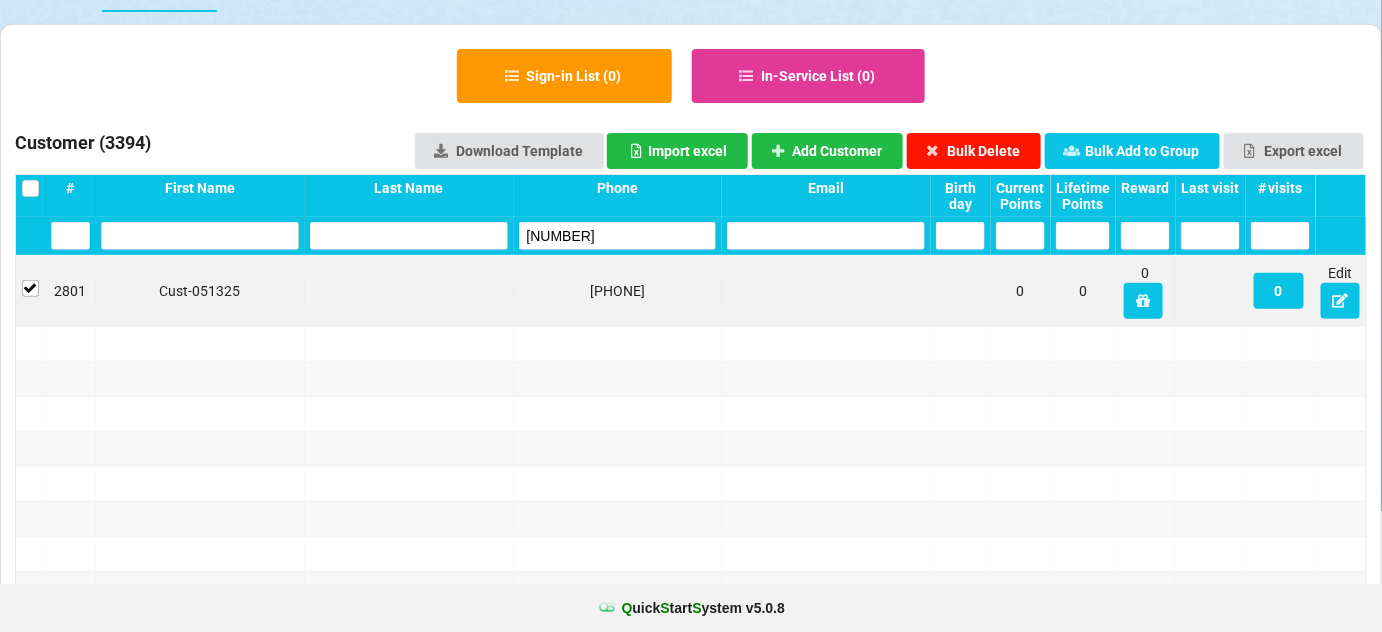 click on "Bulk Delete" at bounding box center [974, 151] 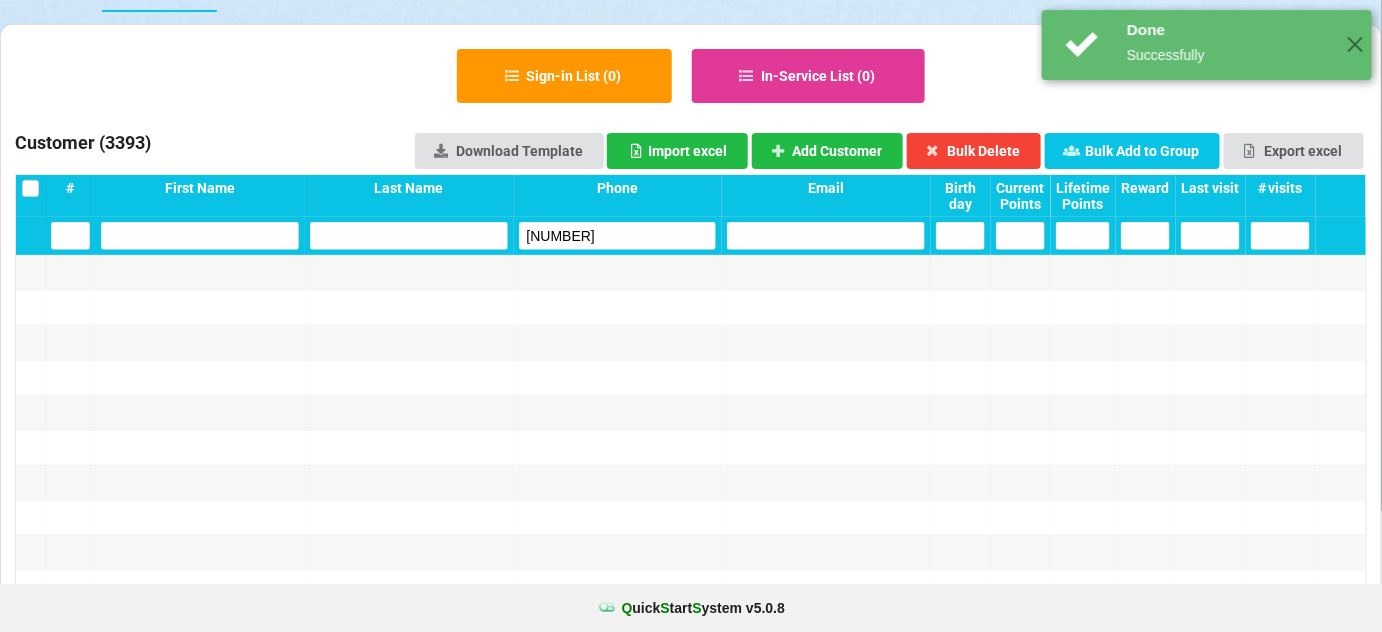 click on "[NUMBER]" at bounding box center [618, 236] 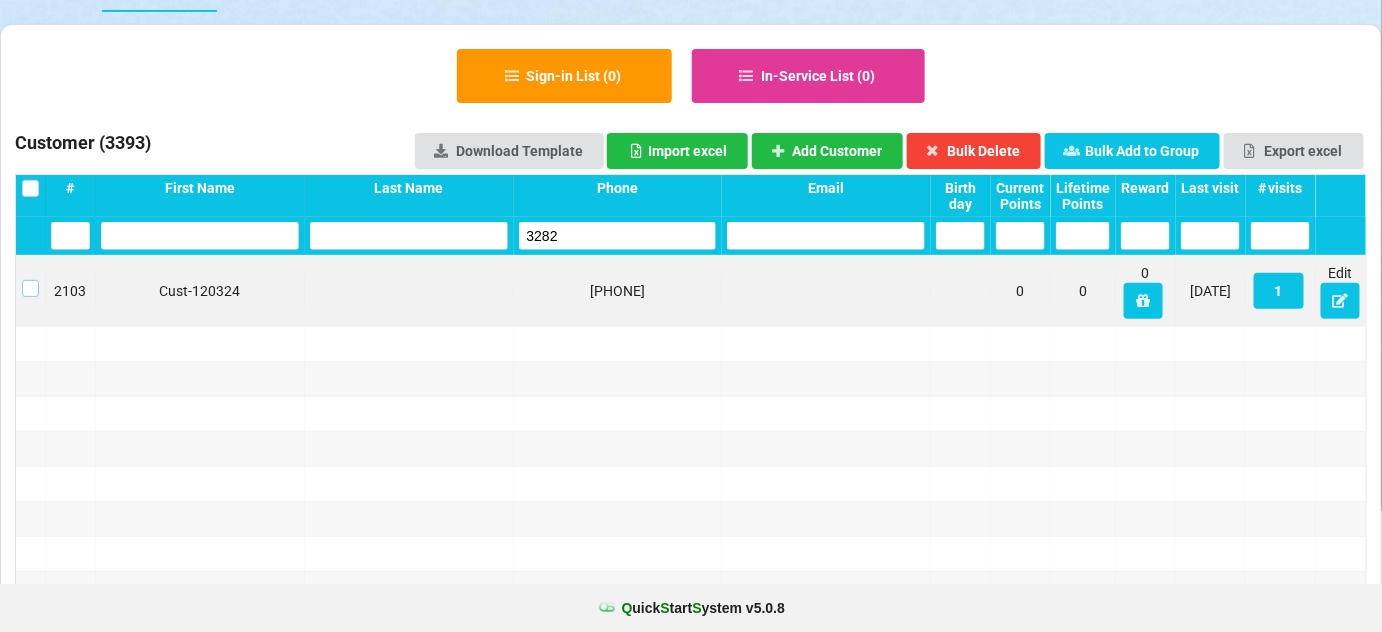 click at bounding box center [30, 280] 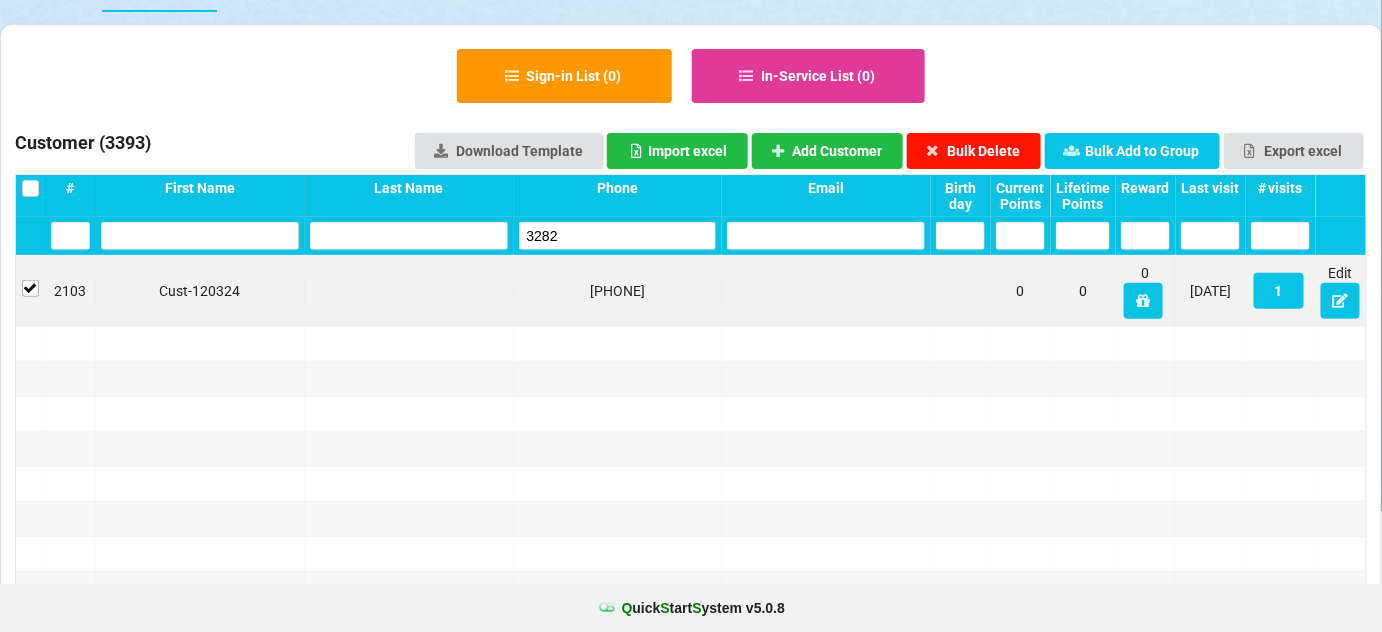 click on "Bulk Delete" at bounding box center [974, 151] 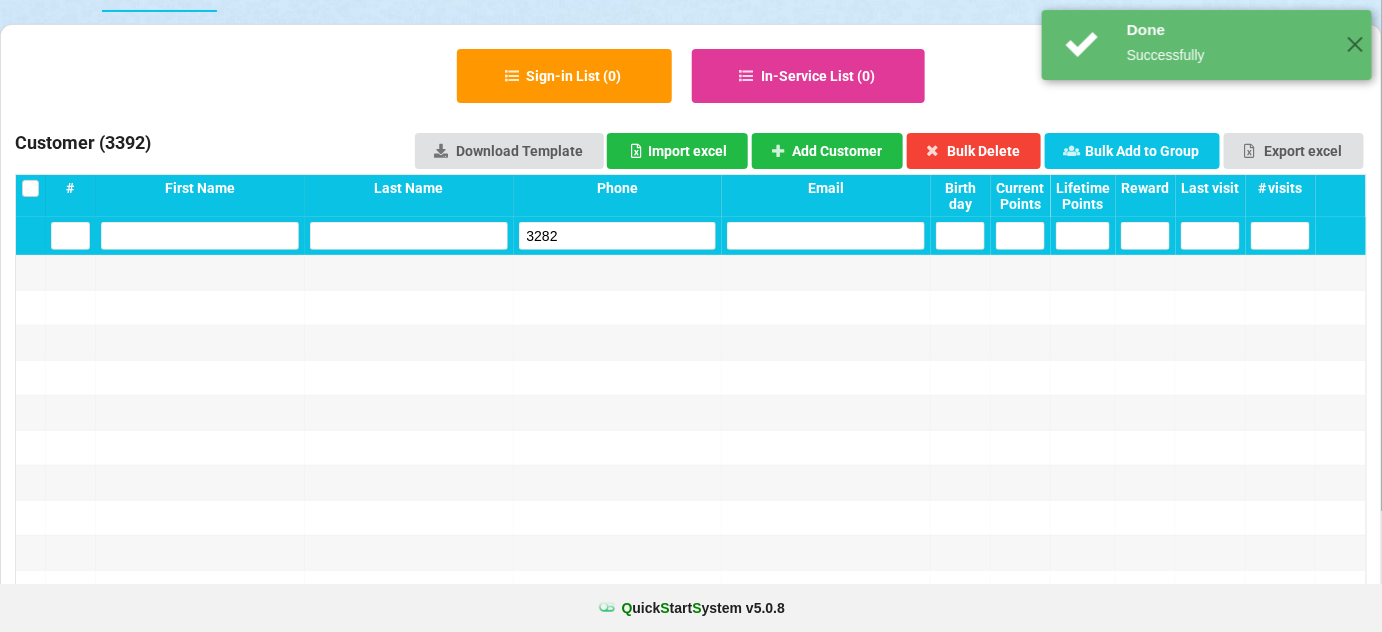 click on "3282" at bounding box center [618, 236] 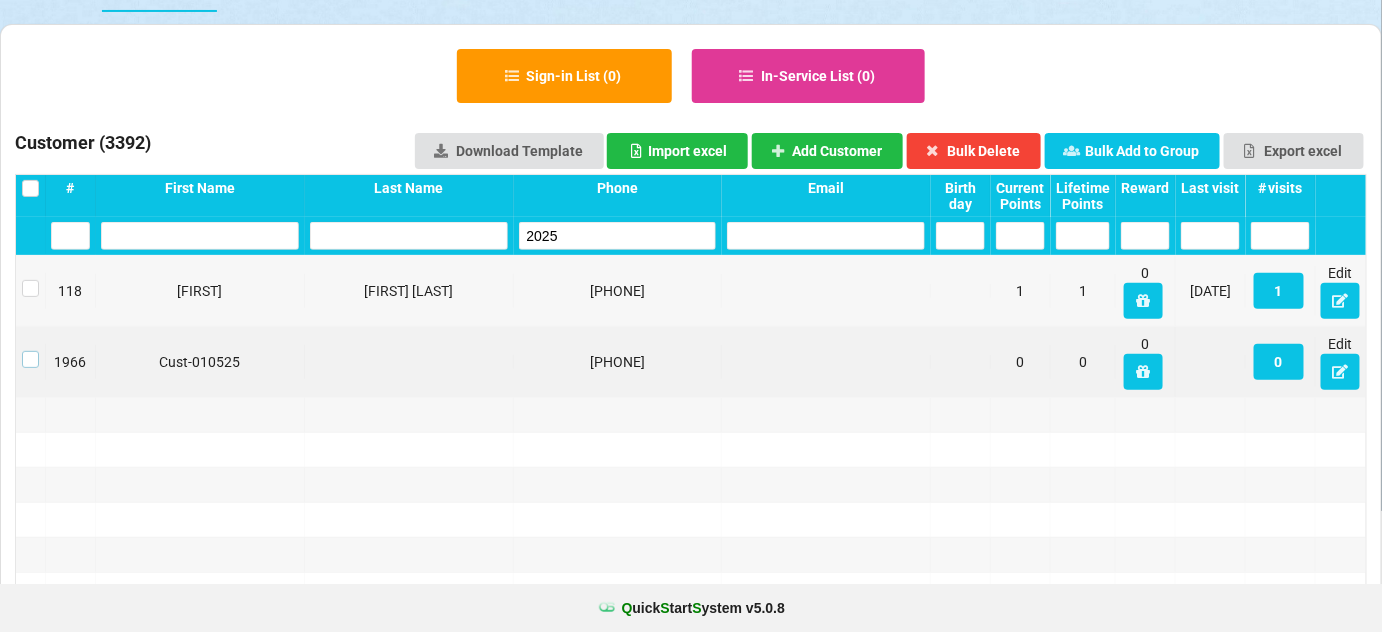 click at bounding box center [30, 351] 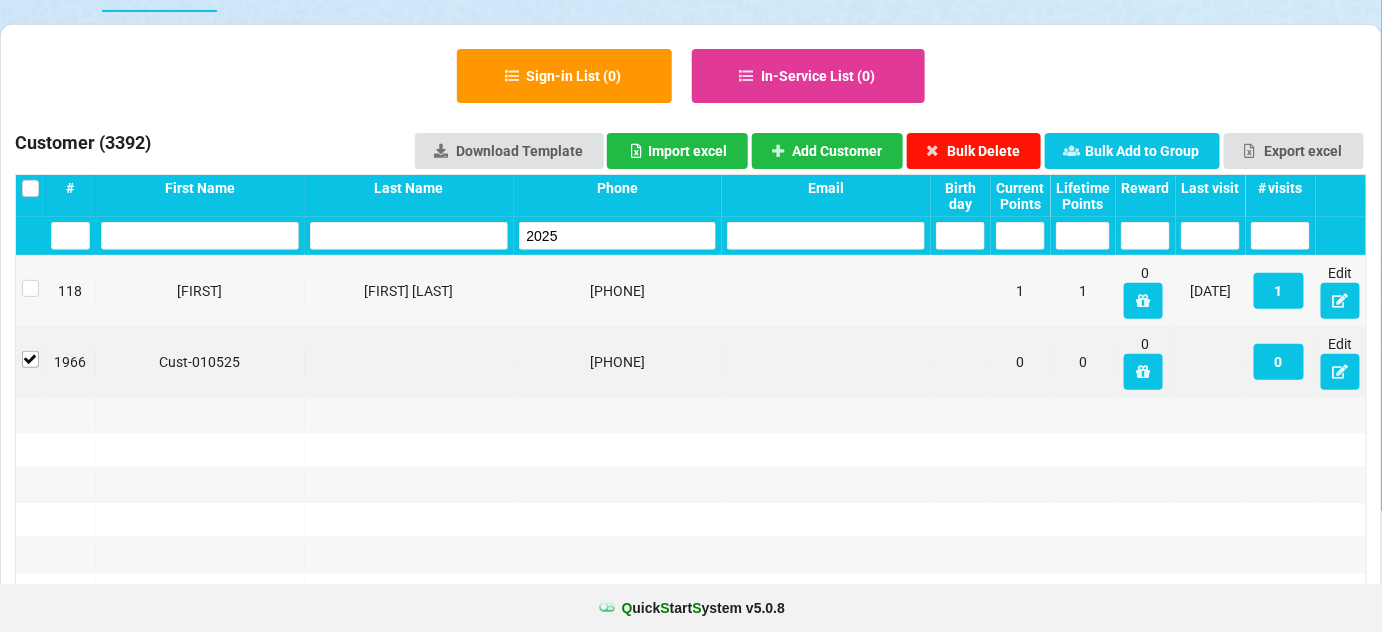 click on "Bulk Delete" at bounding box center (974, 151) 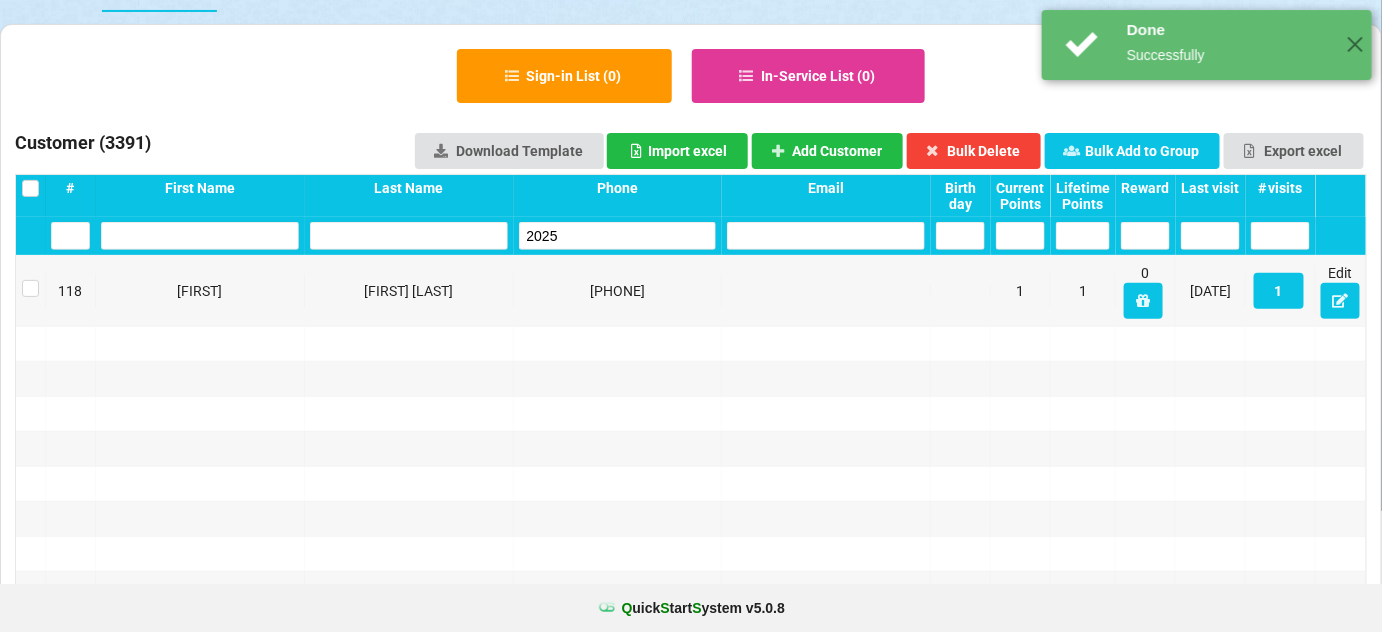 click on "2025" at bounding box center (618, 236) 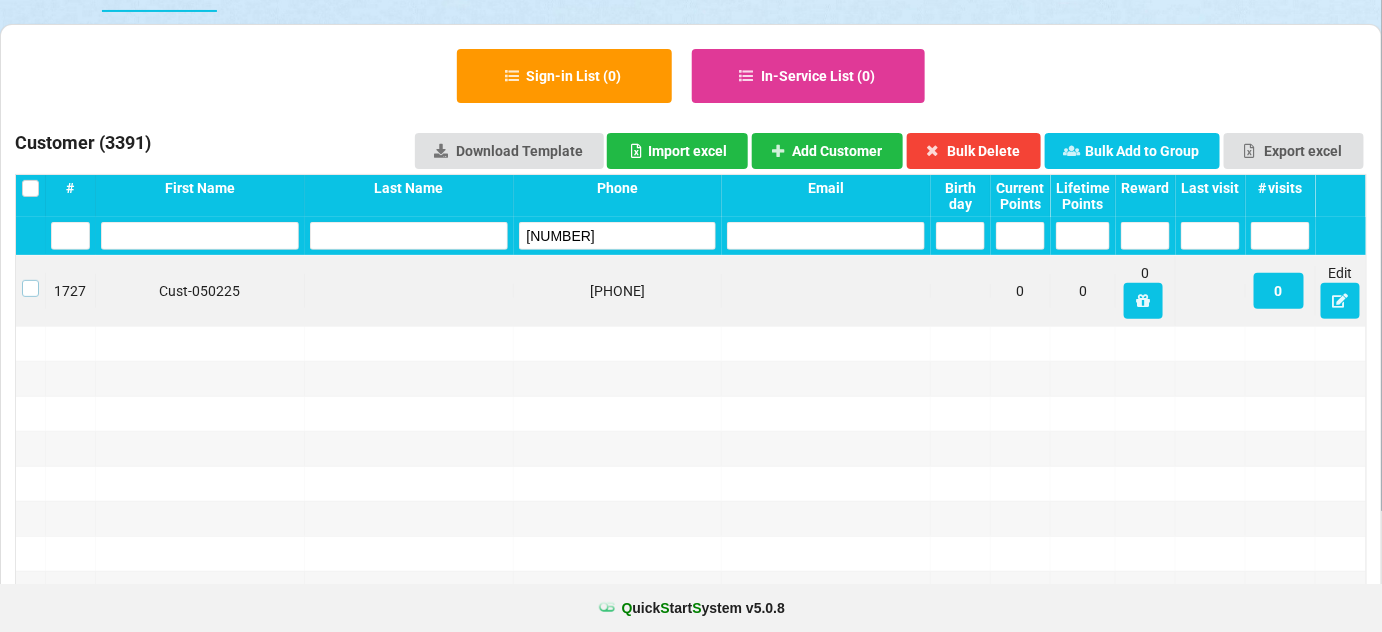 click at bounding box center [30, 280] 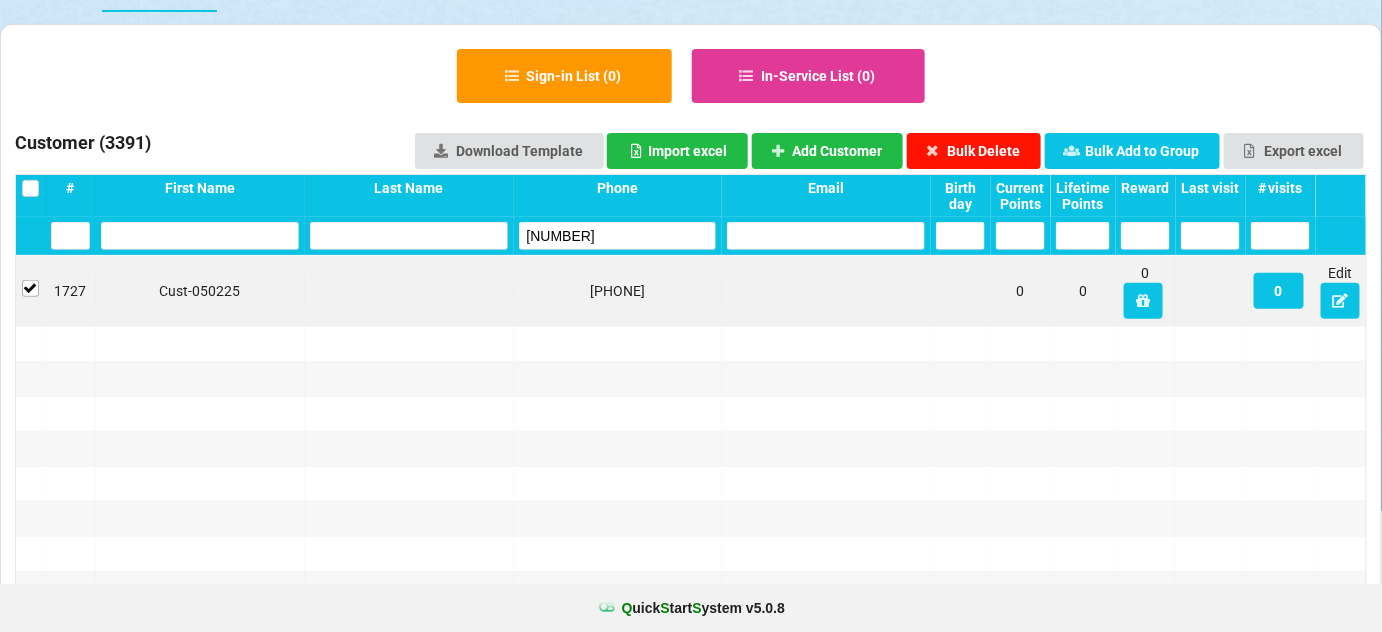 click on "Bulk Delete" at bounding box center [974, 151] 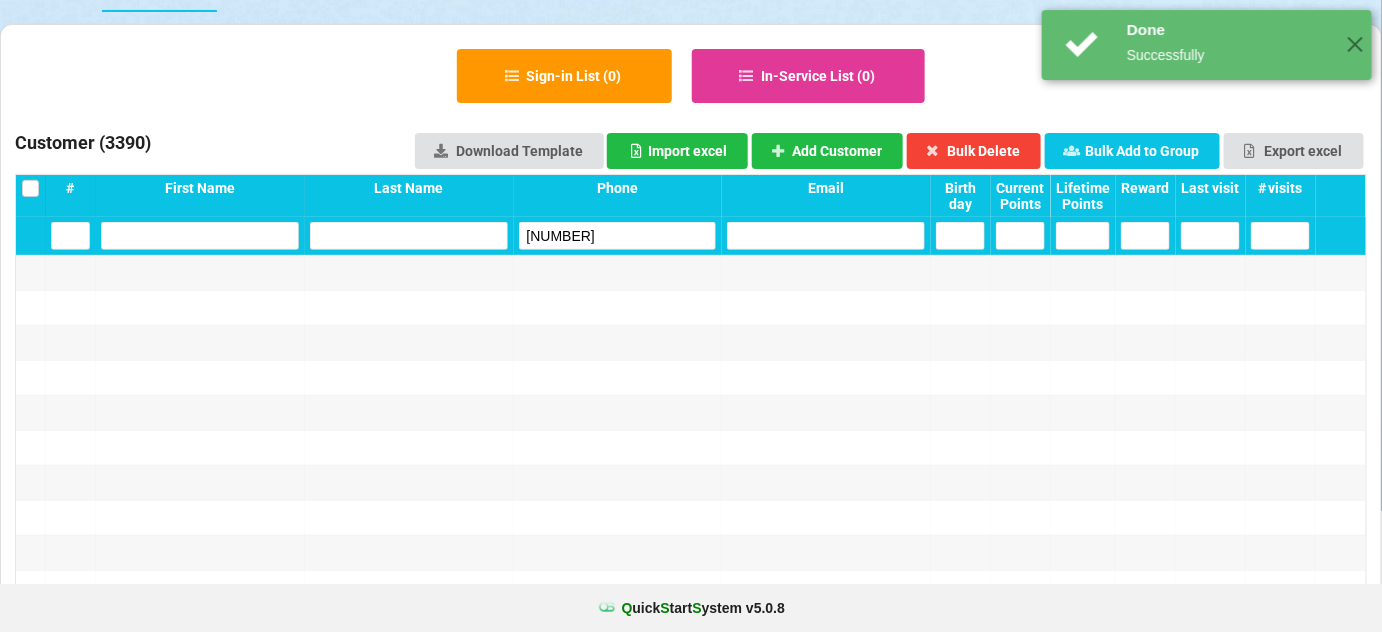 click on "[NUMBER]" at bounding box center (618, 236) 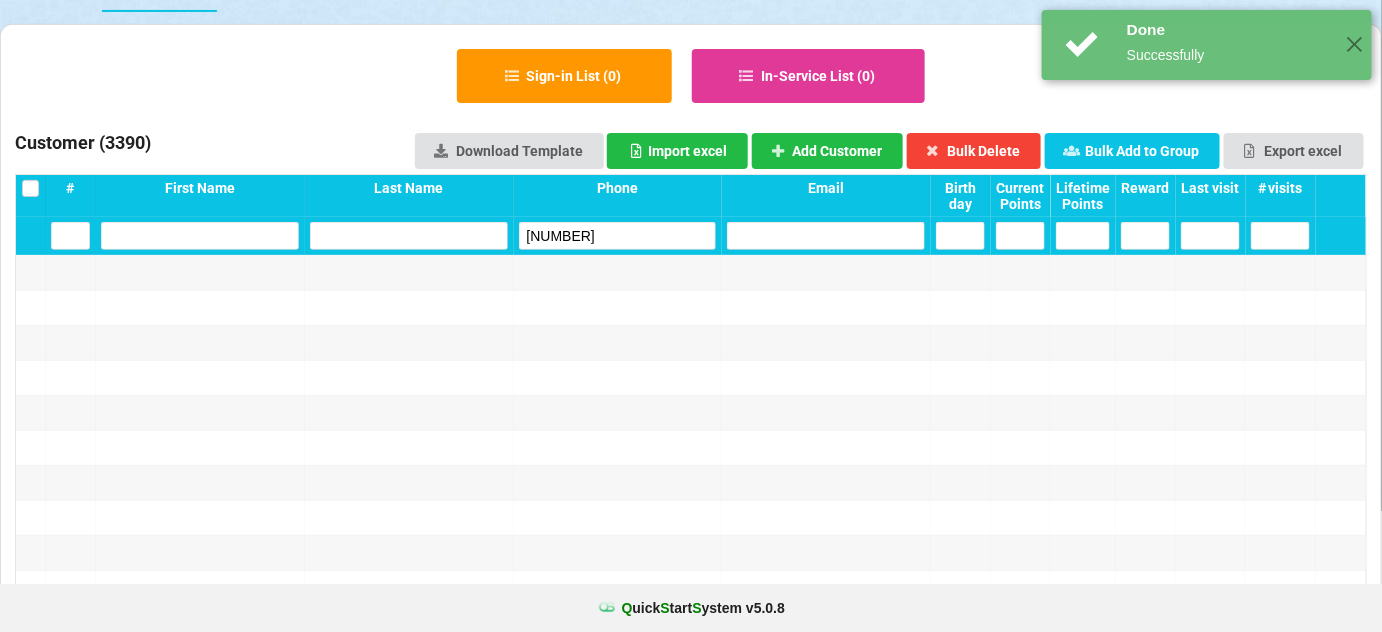 click on "[NUMBER]" at bounding box center (618, 236) 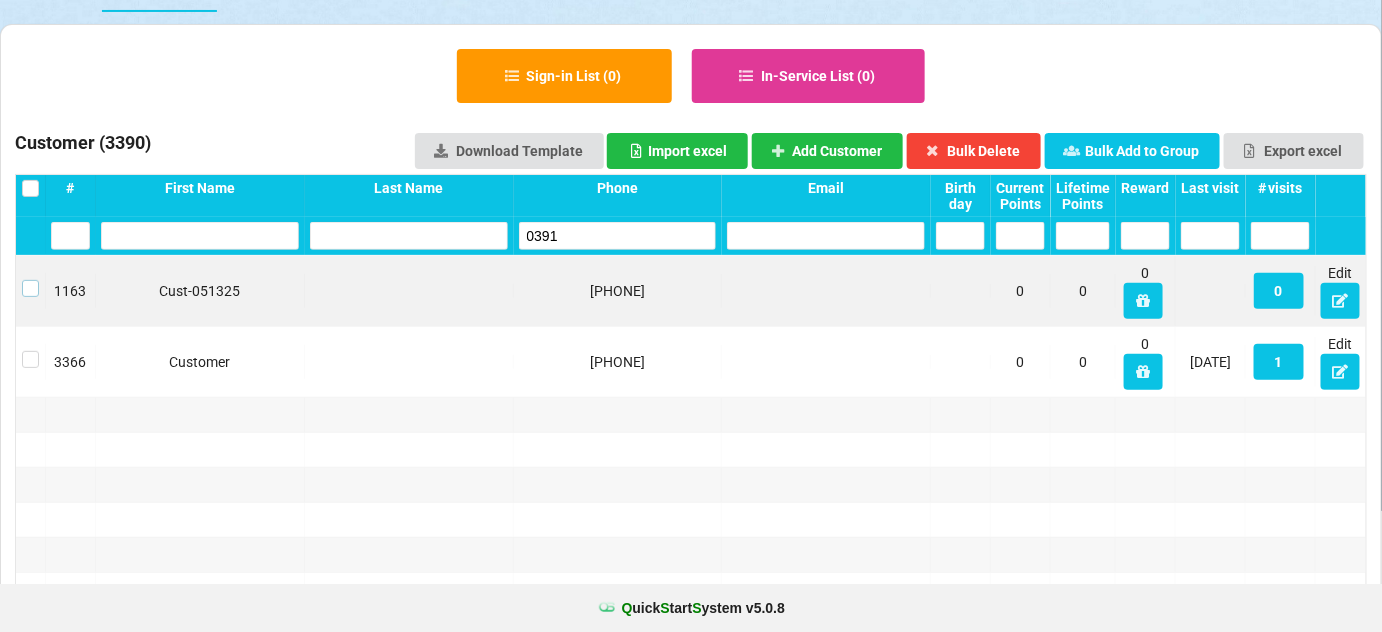 drag, startPoint x: 29, startPoint y: 287, endPoint x: 47, endPoint y: 285, distance: 18.110771 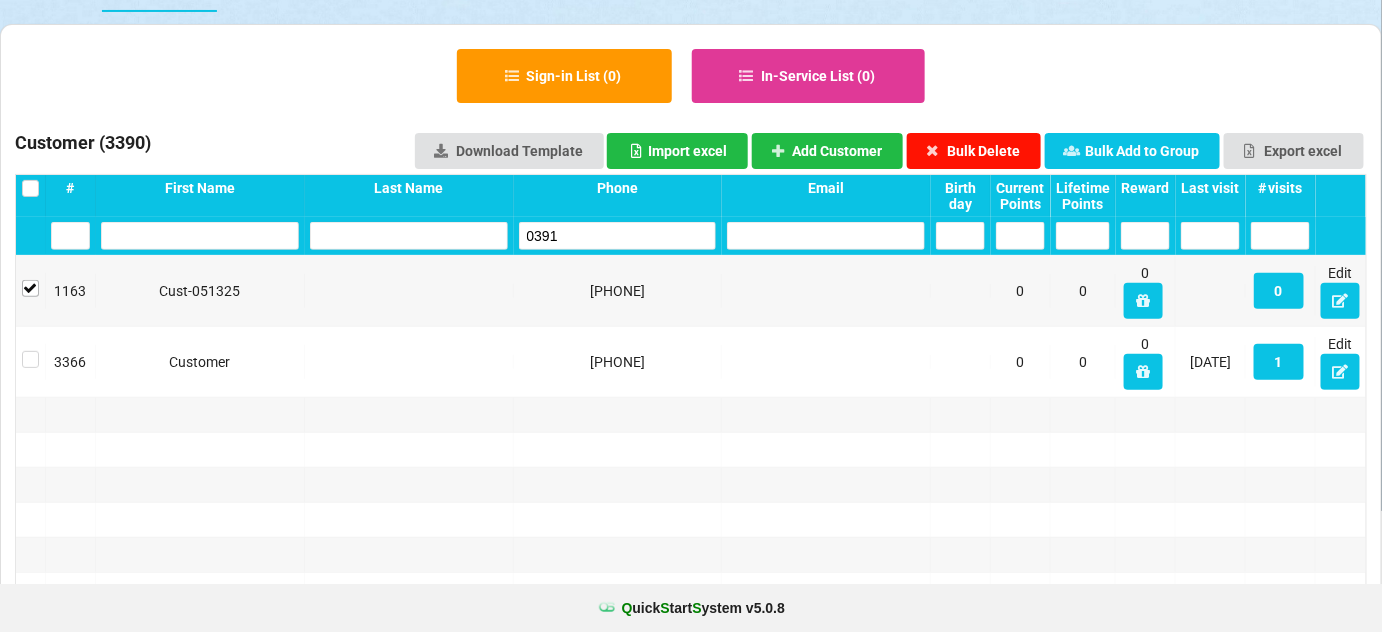 click on "Bulk Delete" at bounding box center (974, 151) 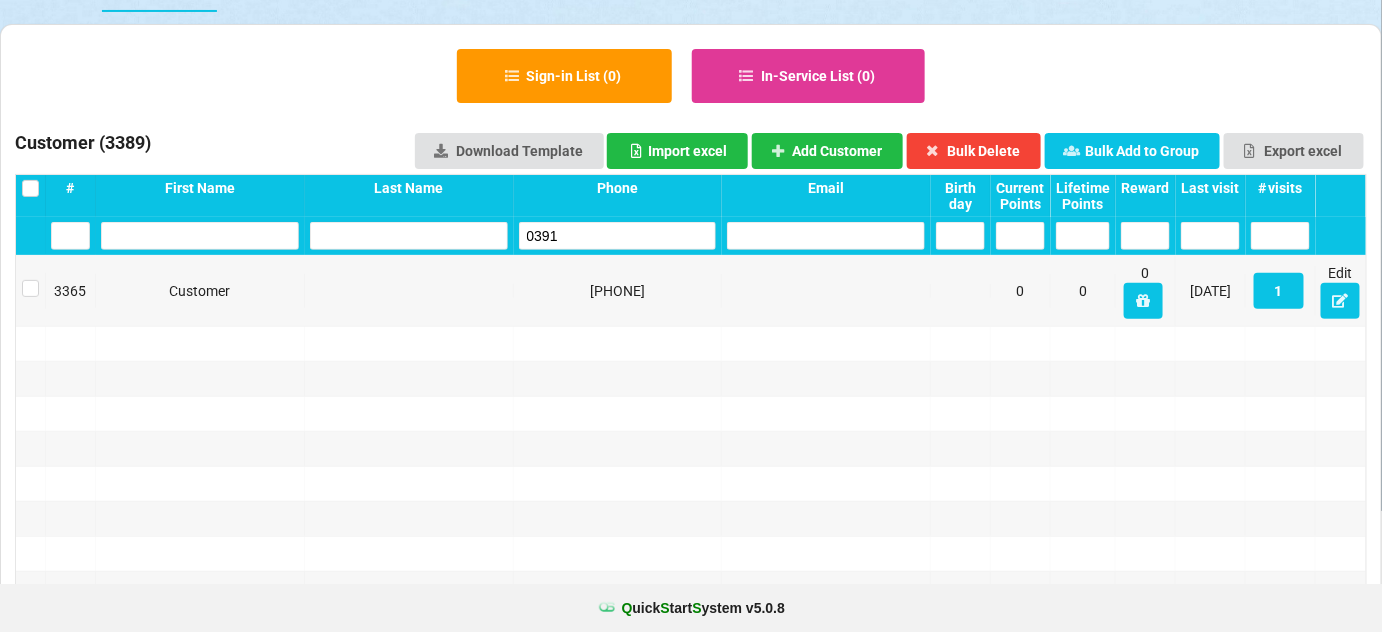 click on "0391" at bounding box center (618, 236) 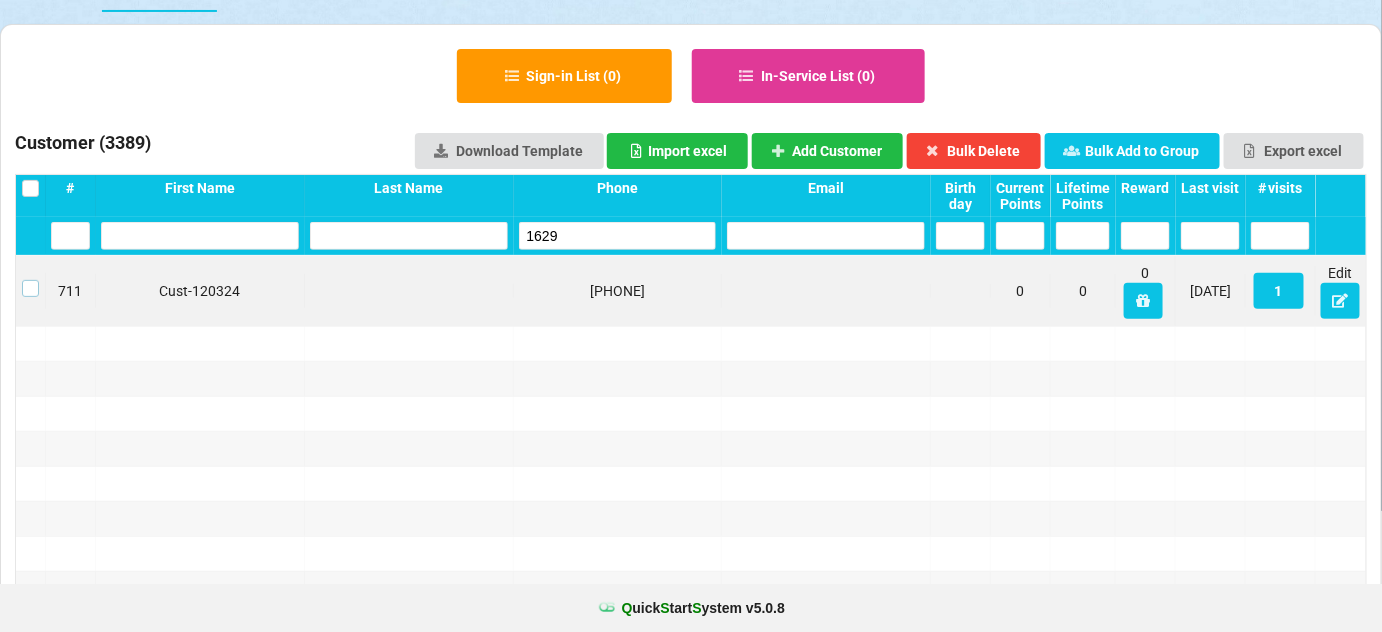click at bounding box center (30, 280) 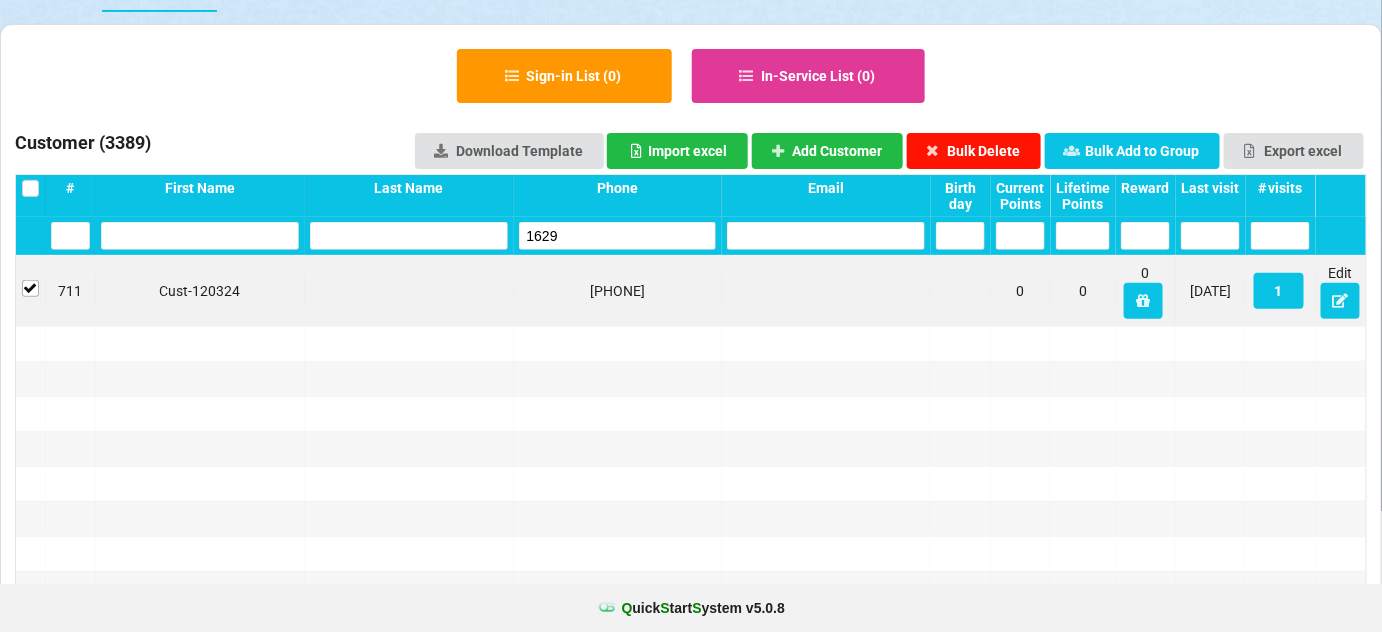click on "Bulk Delete" at bounding box center [974, 151] 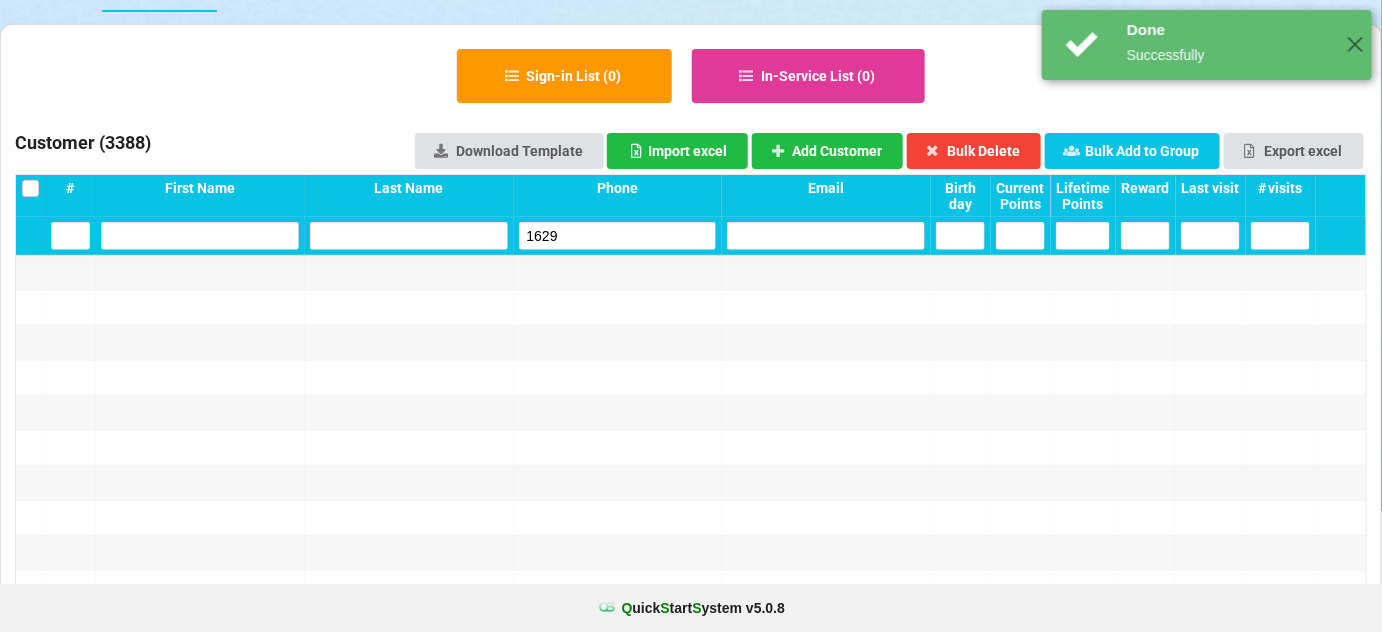 click on "1629" at bounding box center (618, 236) 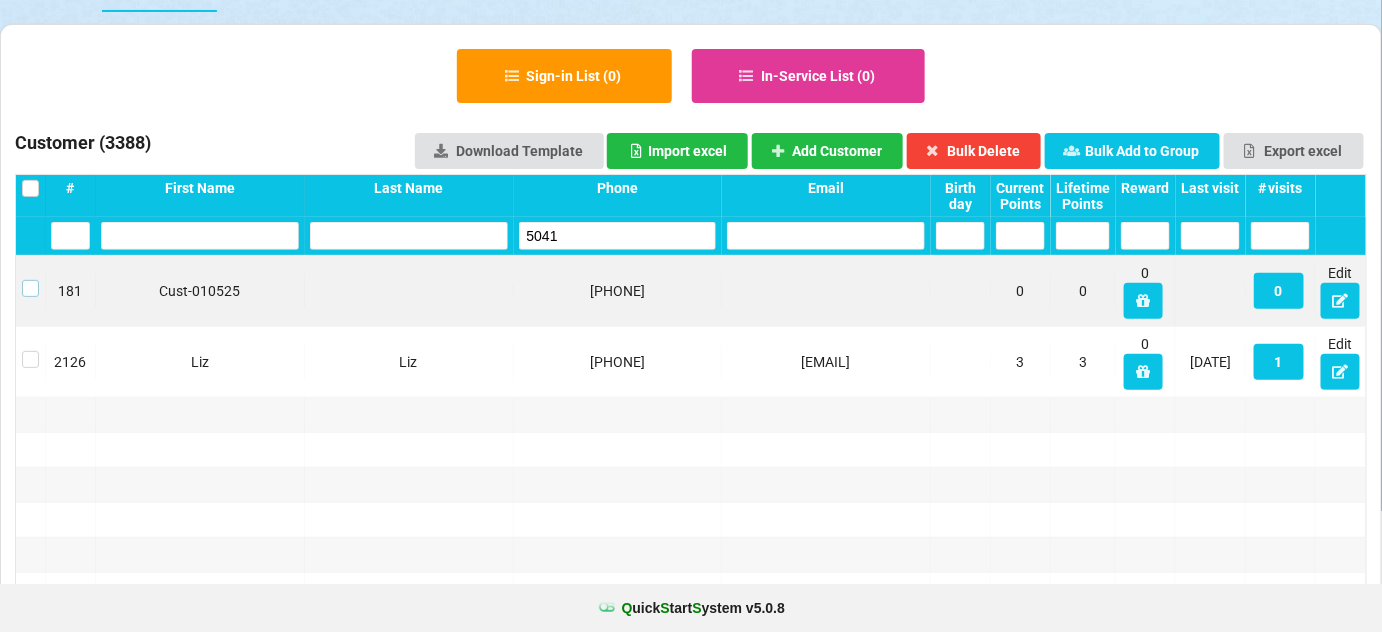 click at bounding box center [30, 280] 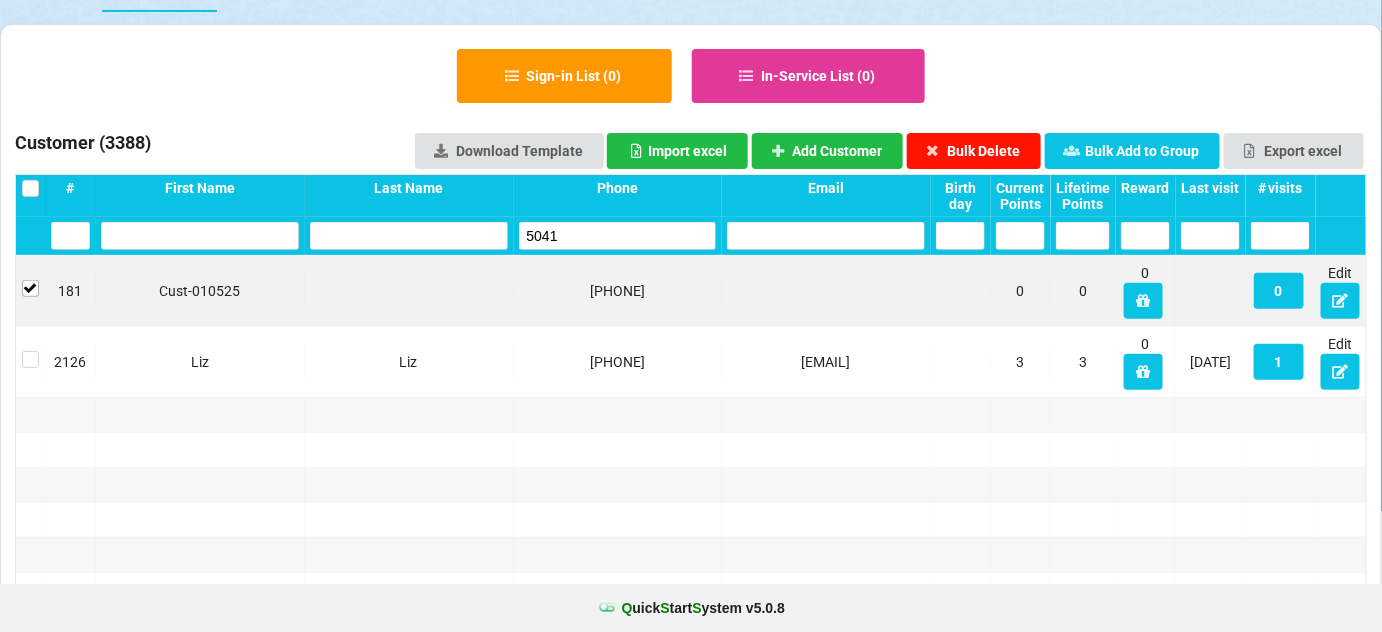click on "Bulk Delete" at bounding box center [974, 151] 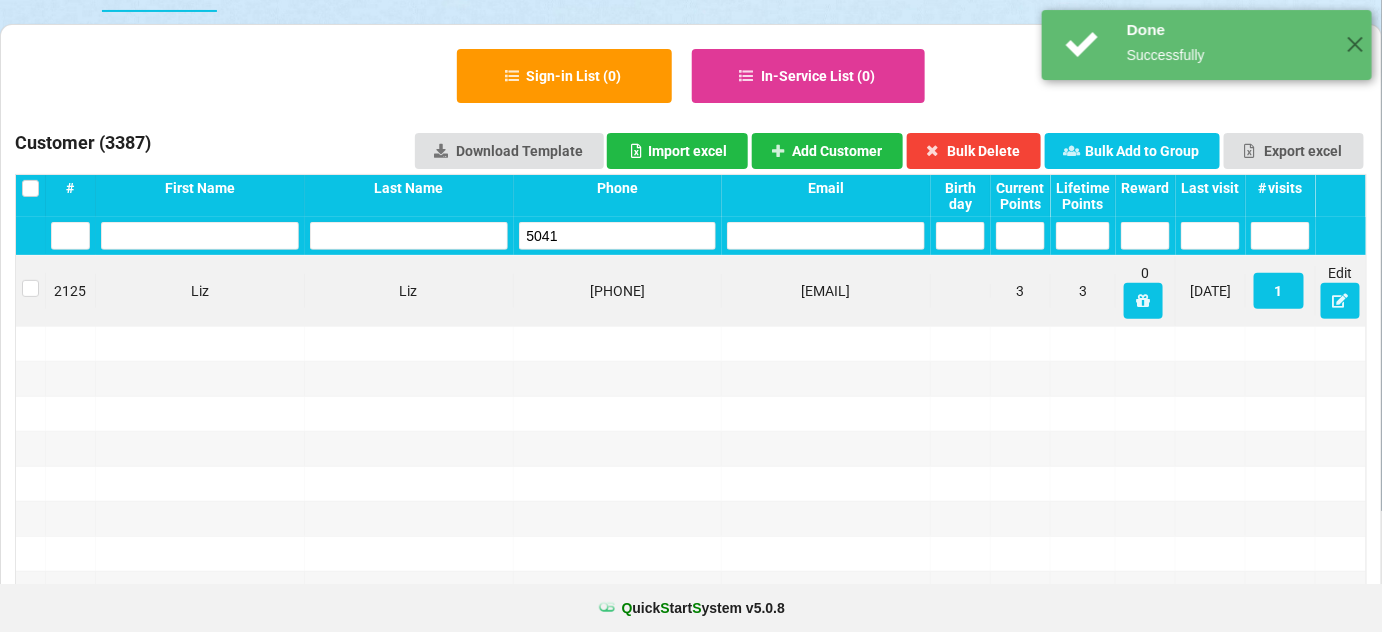 click on "5041" at bounding box center [618, 236] 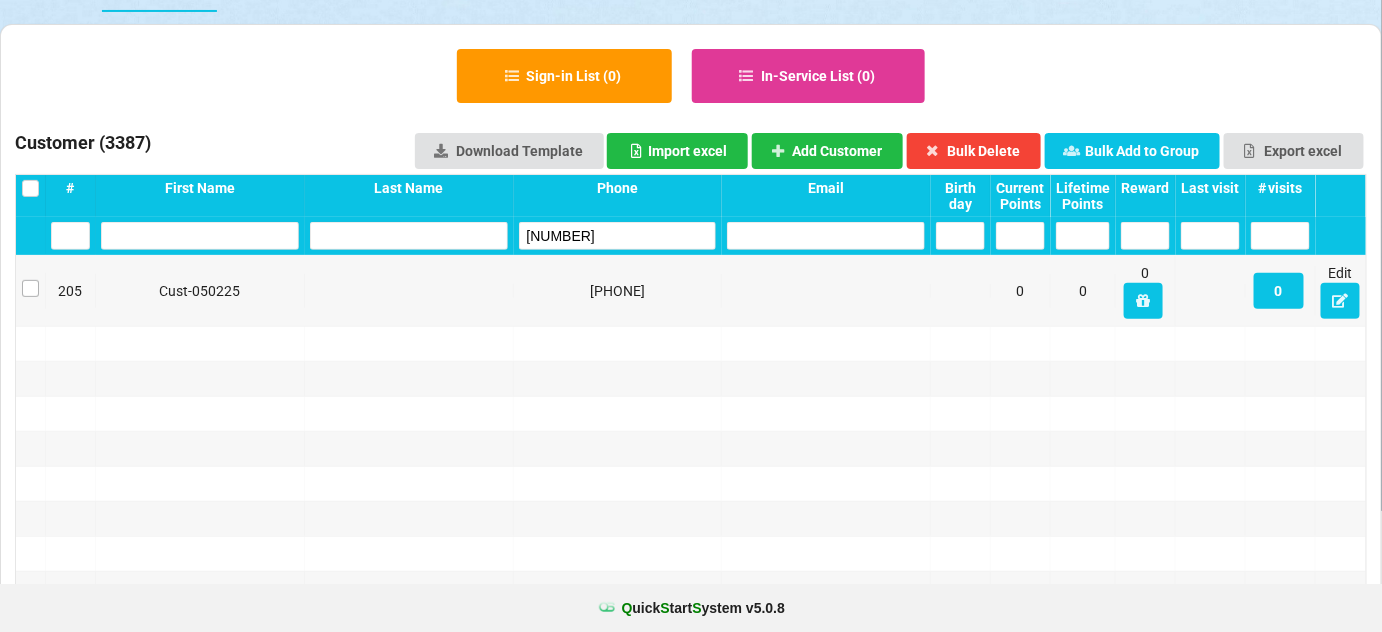 type on "[NUMBER]" 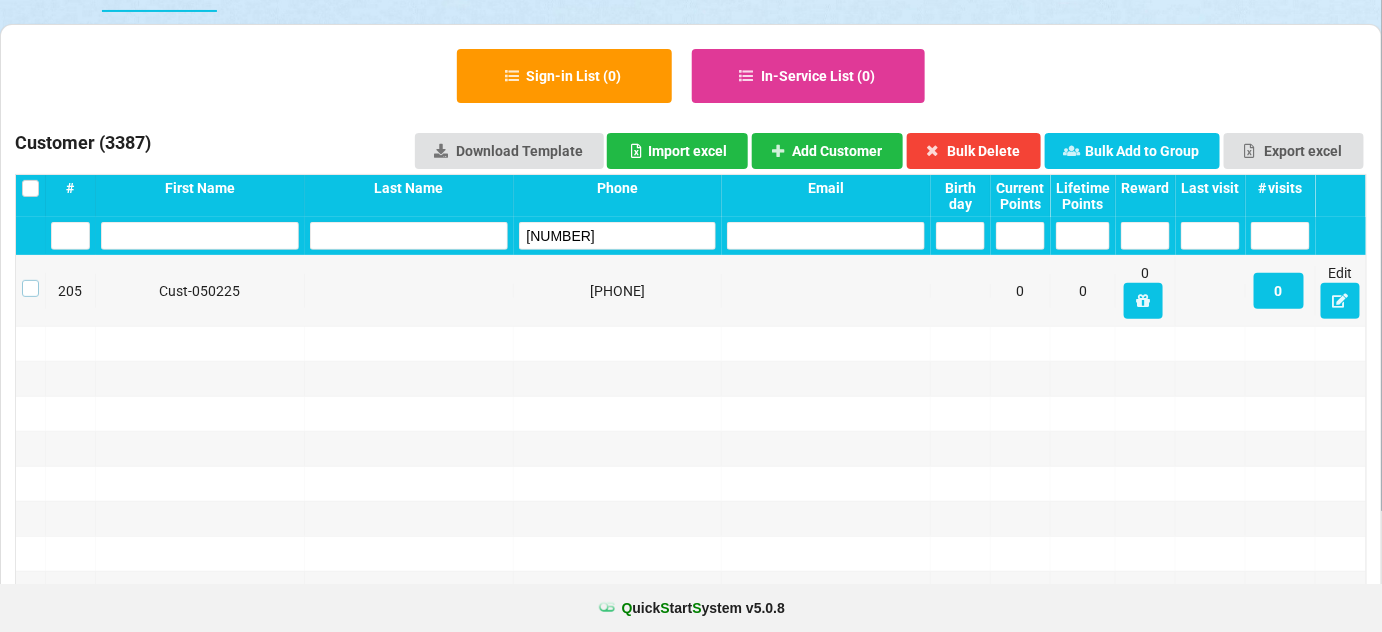 click at bounding box center [30, 280] 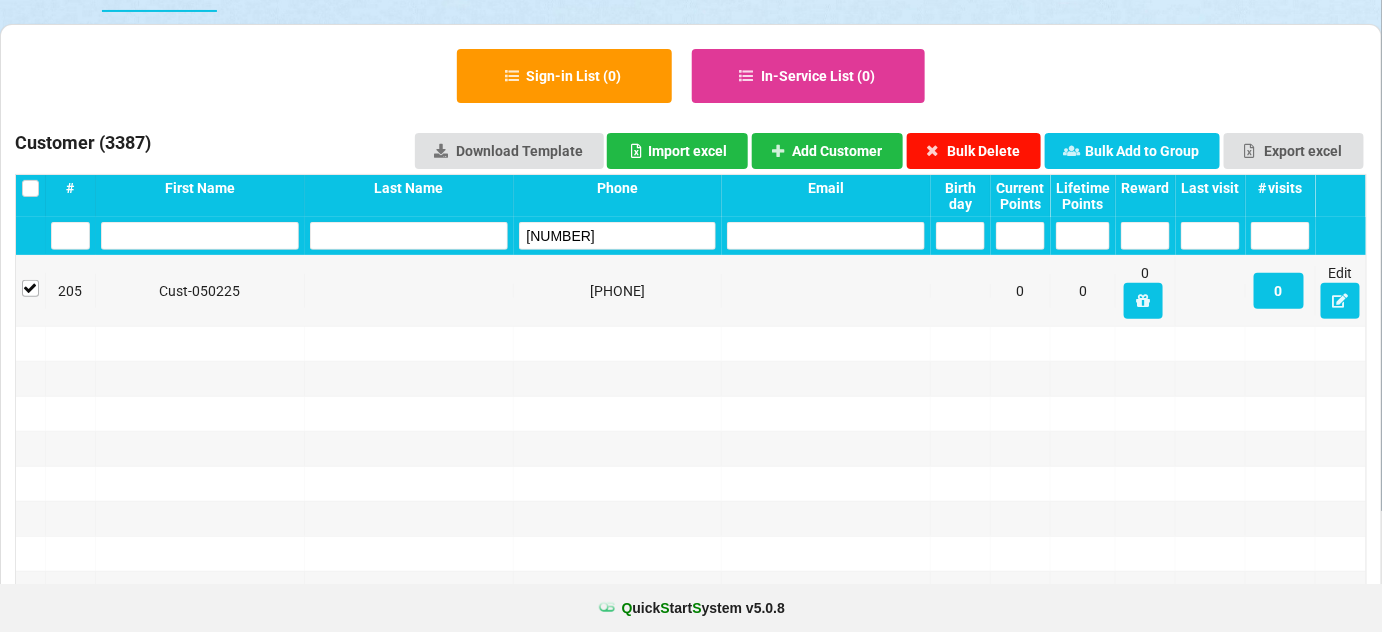 click on "Bulk Delete" at bounding box center [974, 151] 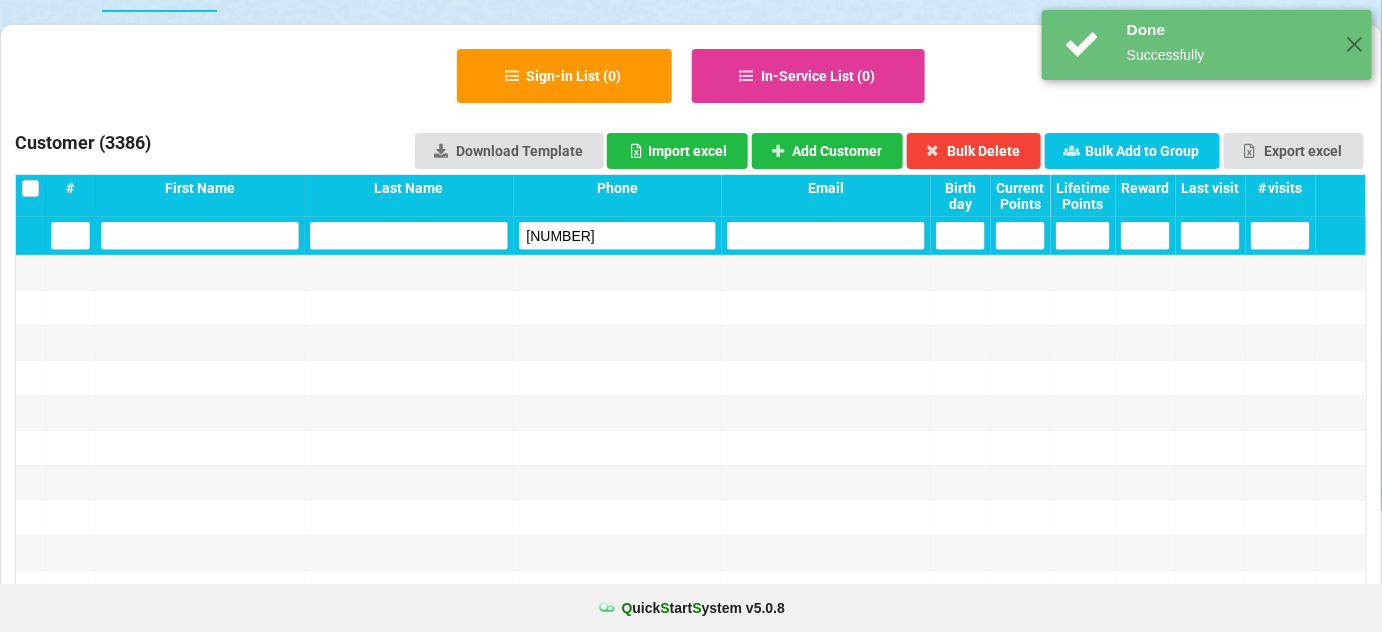 click on "[NUMBER]" at bounding box center (618, 236) 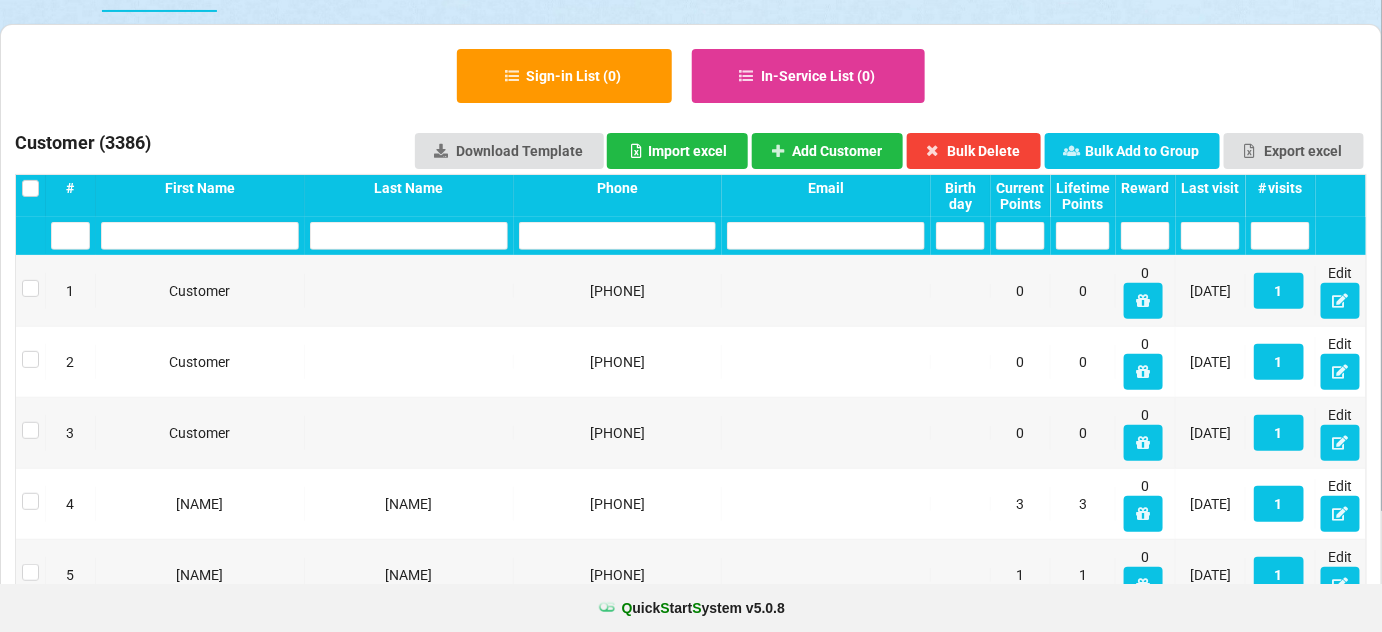 type 